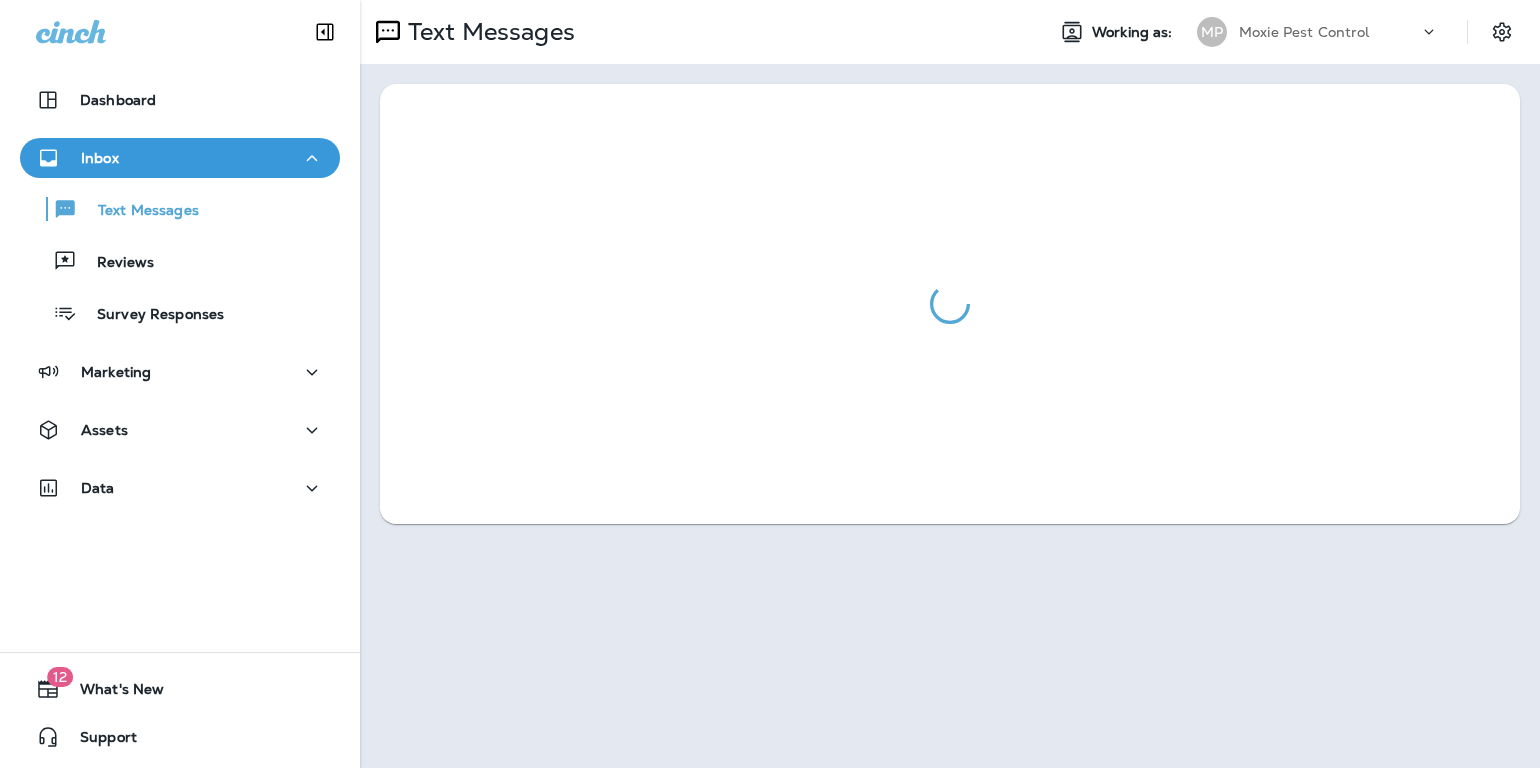 scroll, scrollTop: 0, scrollLeft: 0, axis: both 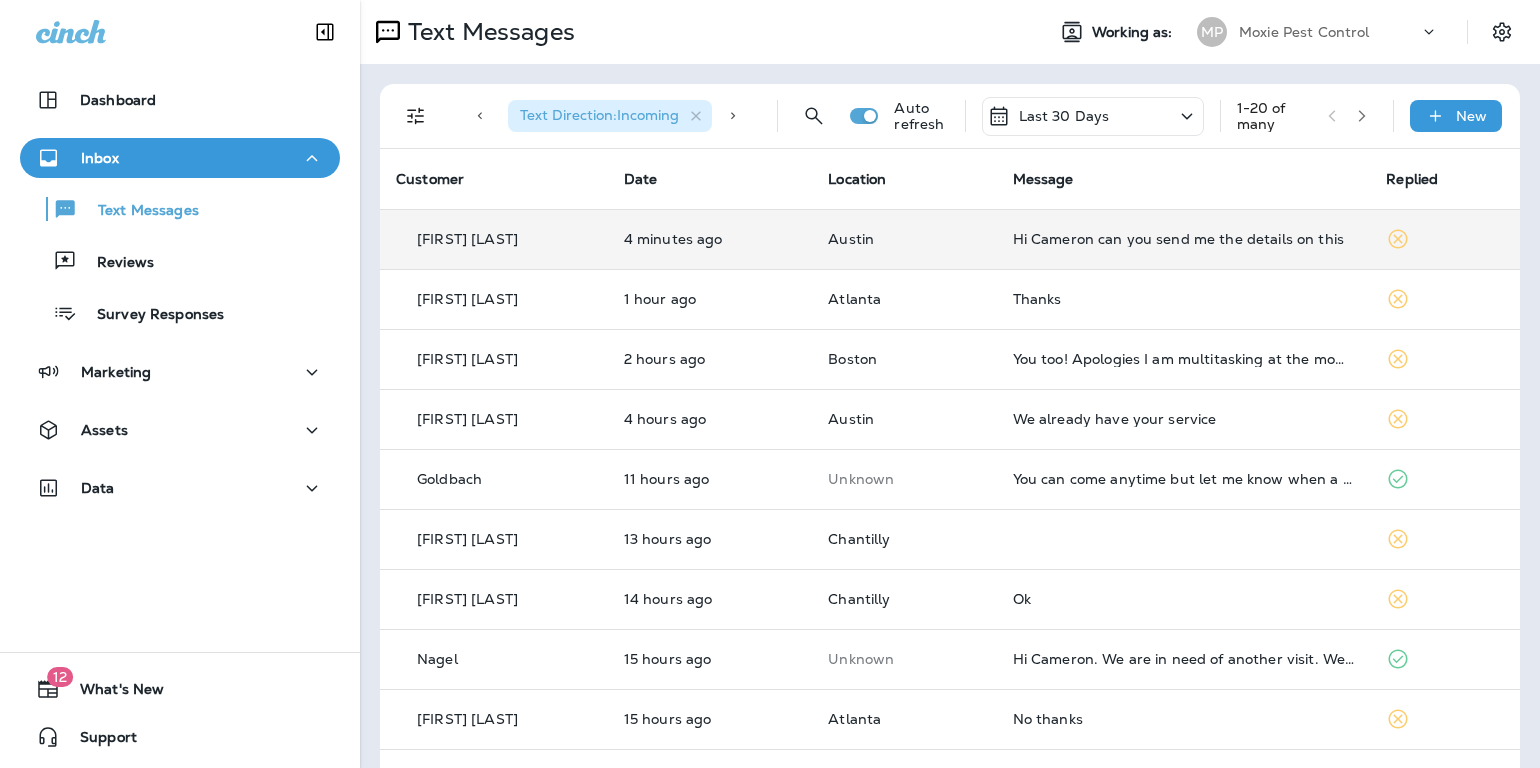 click on "Hi Cameron can you send me the details on this" at bounding box center (1184, 239) 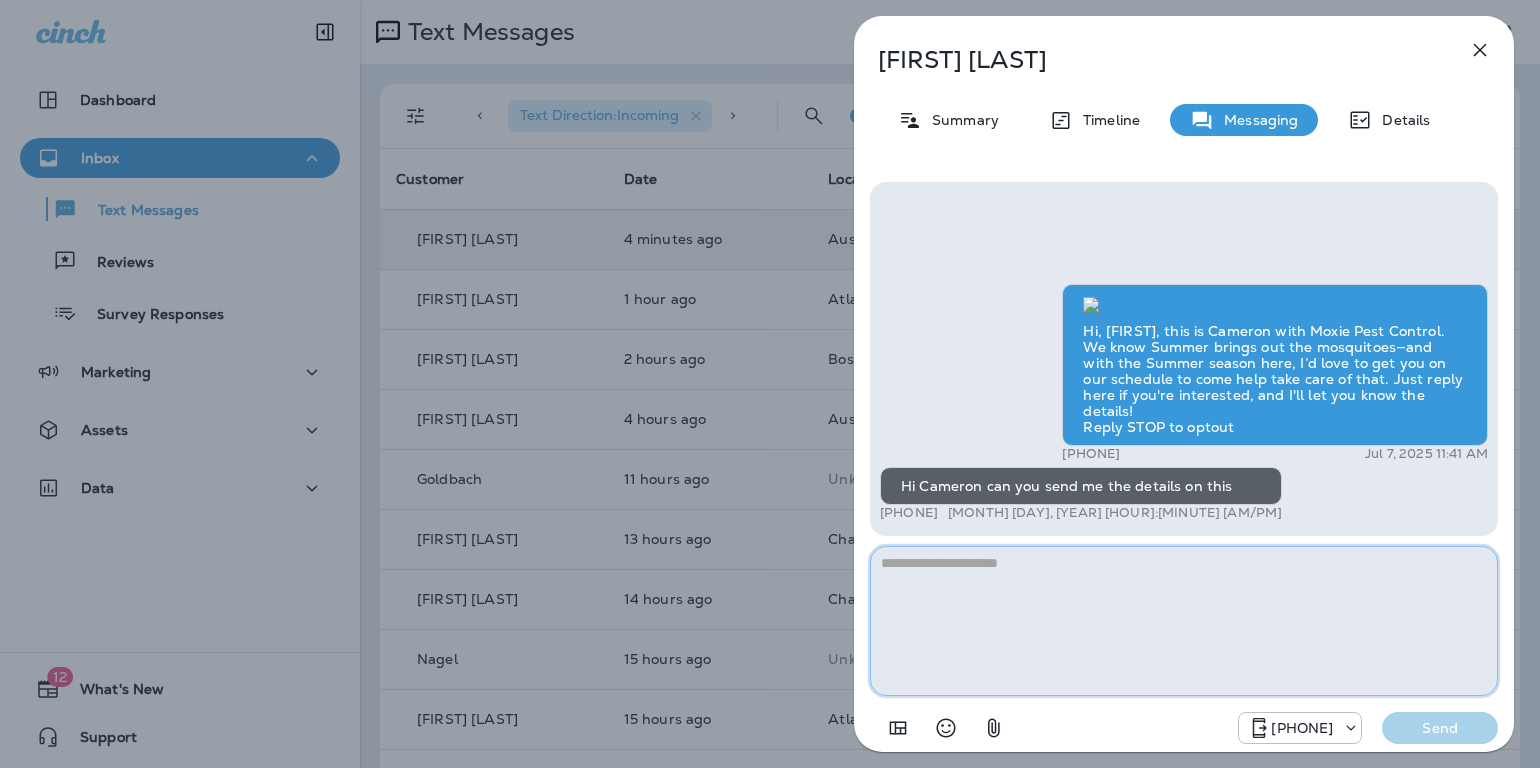 paste on "**********" 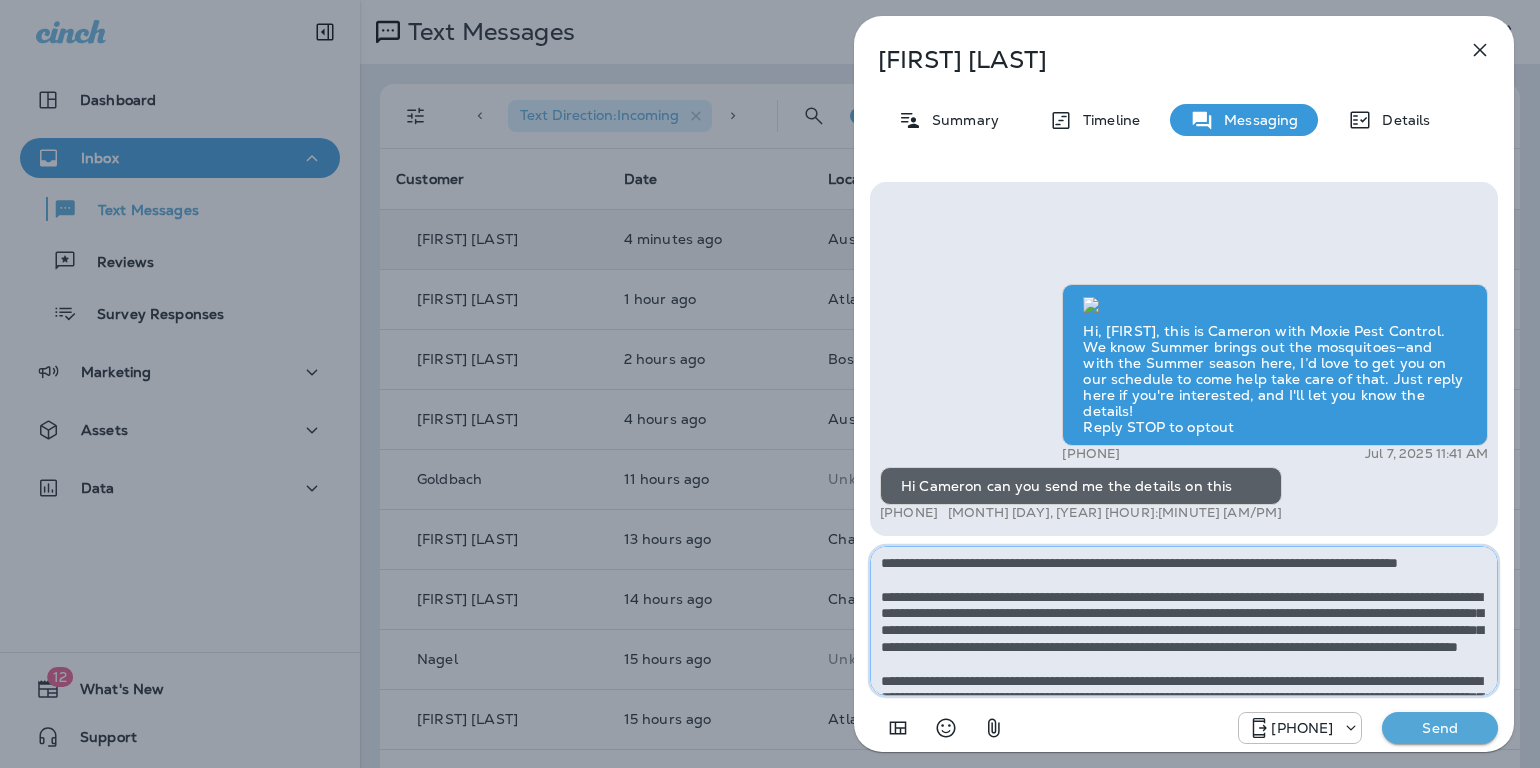 scroll, scrollTop: 128, scrollLeft: 0, axis: vertical 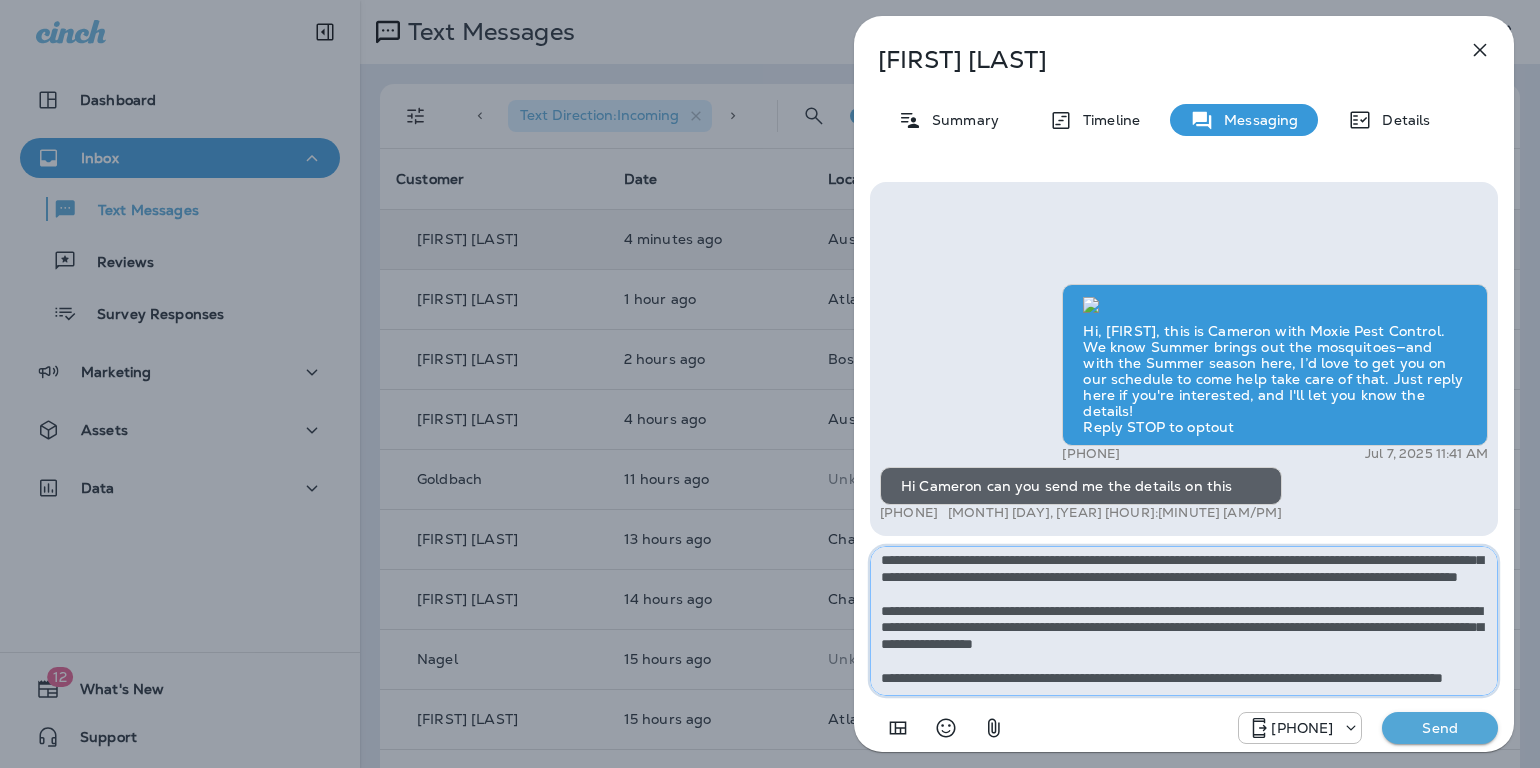 type on "**********" 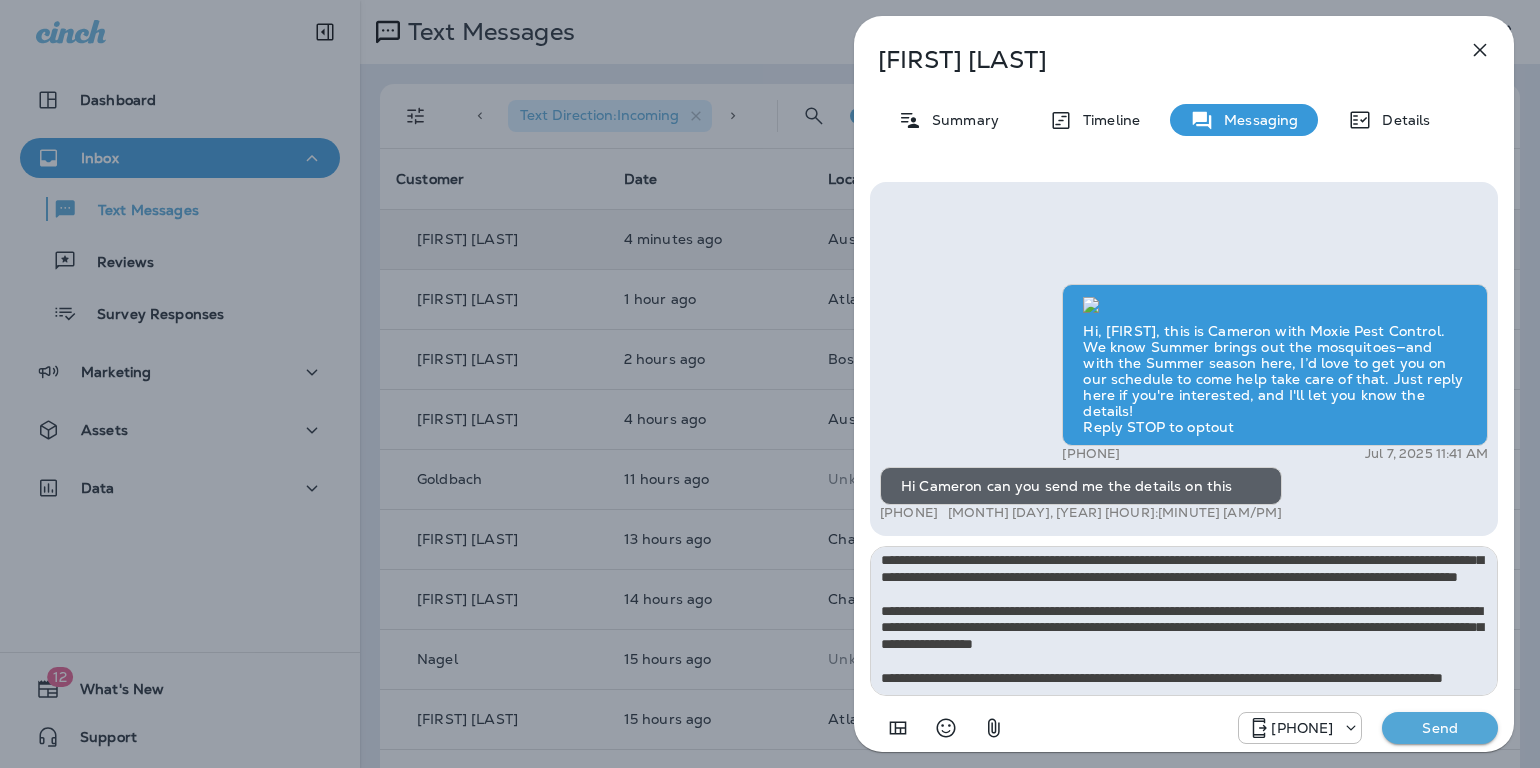 click on "Send" at bounding box center [1440, 728] 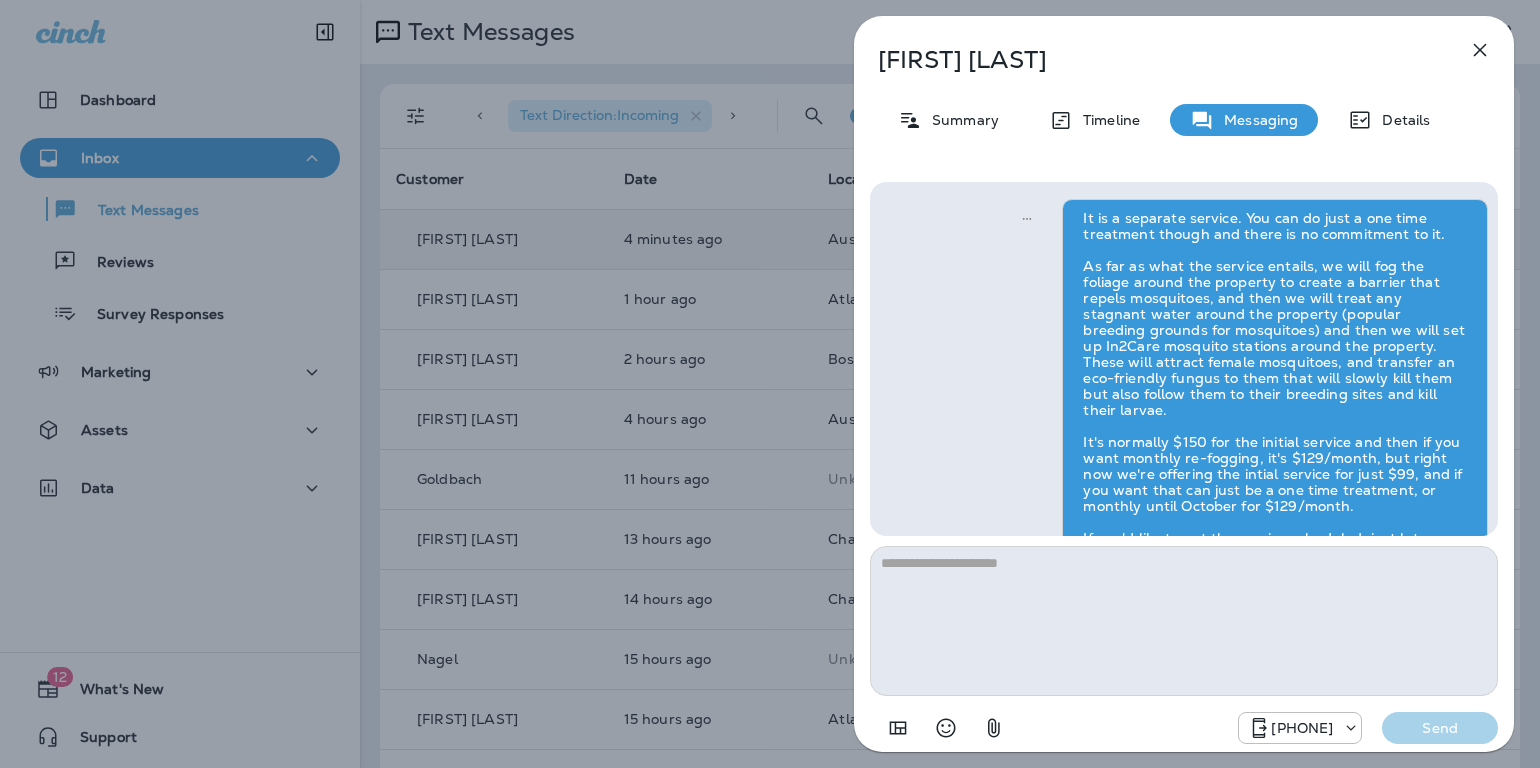 scroll, scrollTop: 0, scrollLeft: 0, axis: both 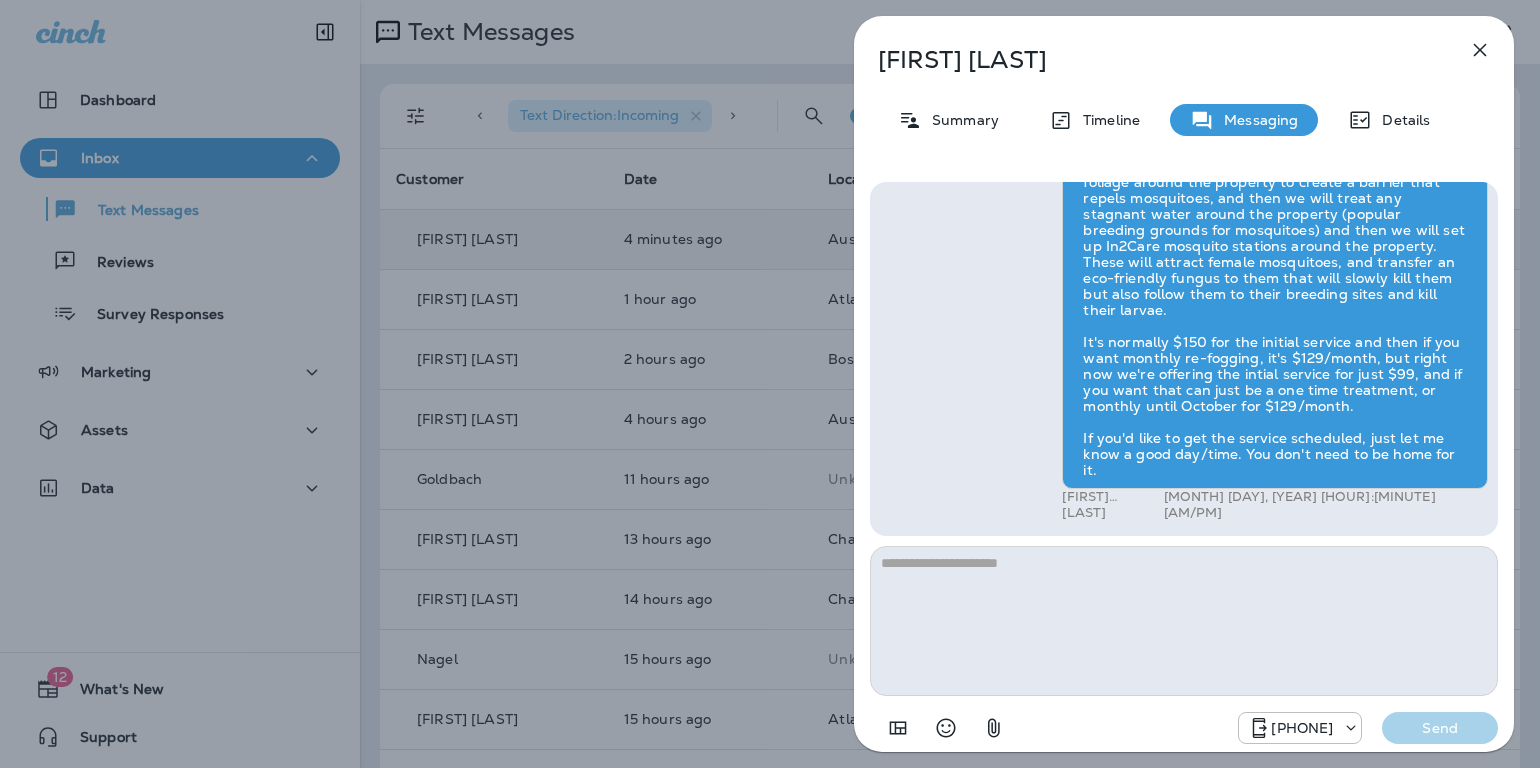 click at bounding box center (1480, 50) 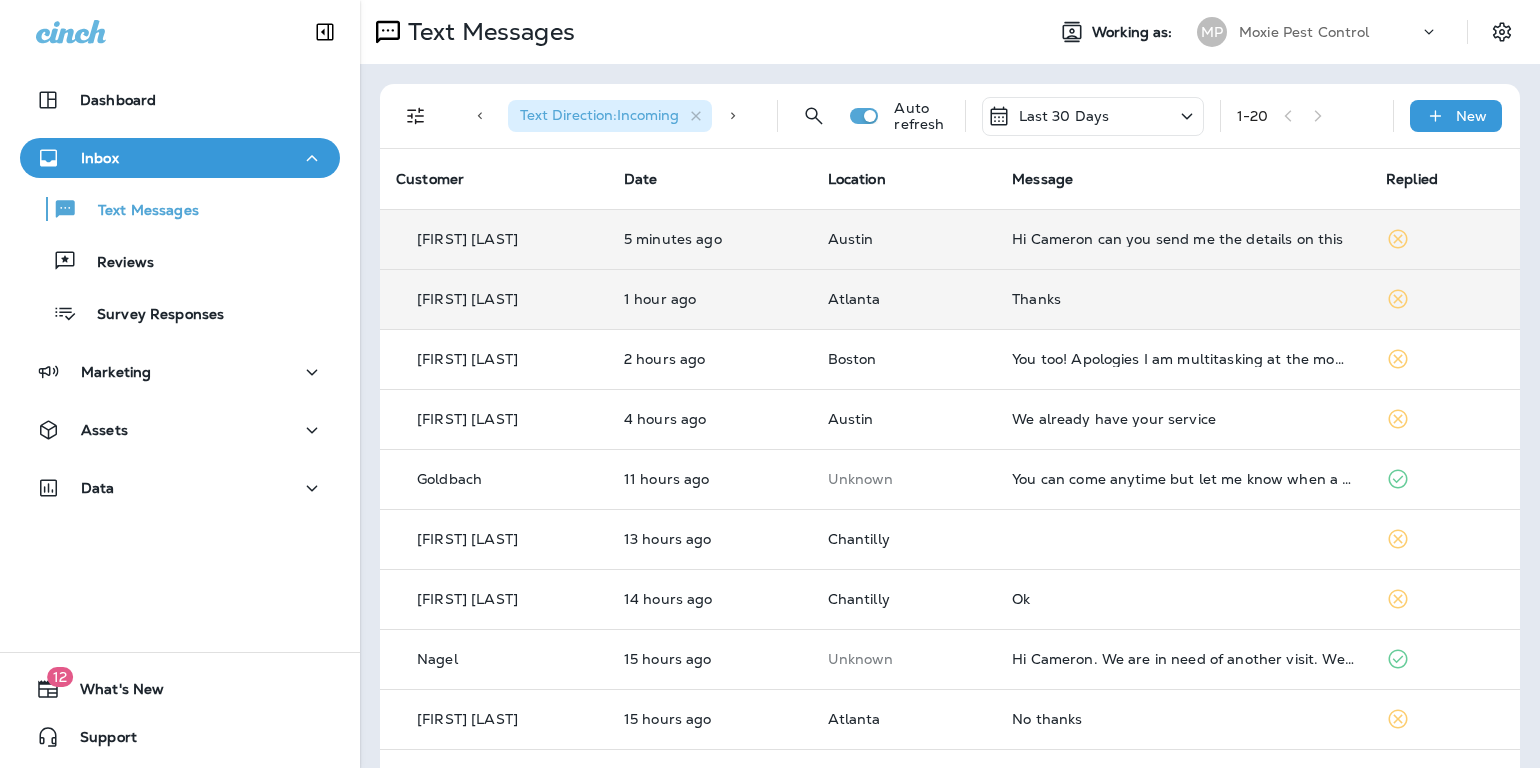 click on "Thanks" at bounding box center (1183, 299) 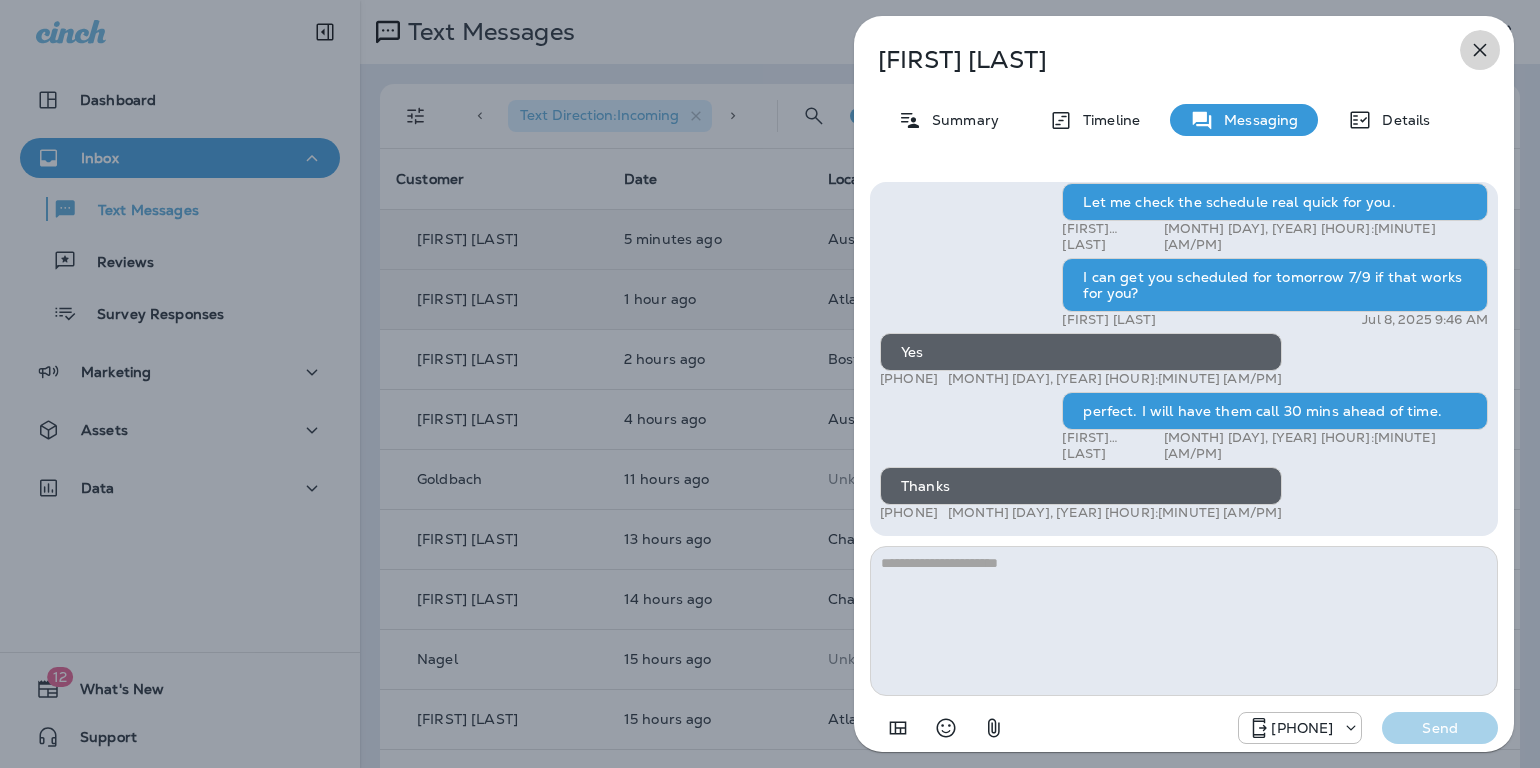 click at bounding box center [1480, 50] 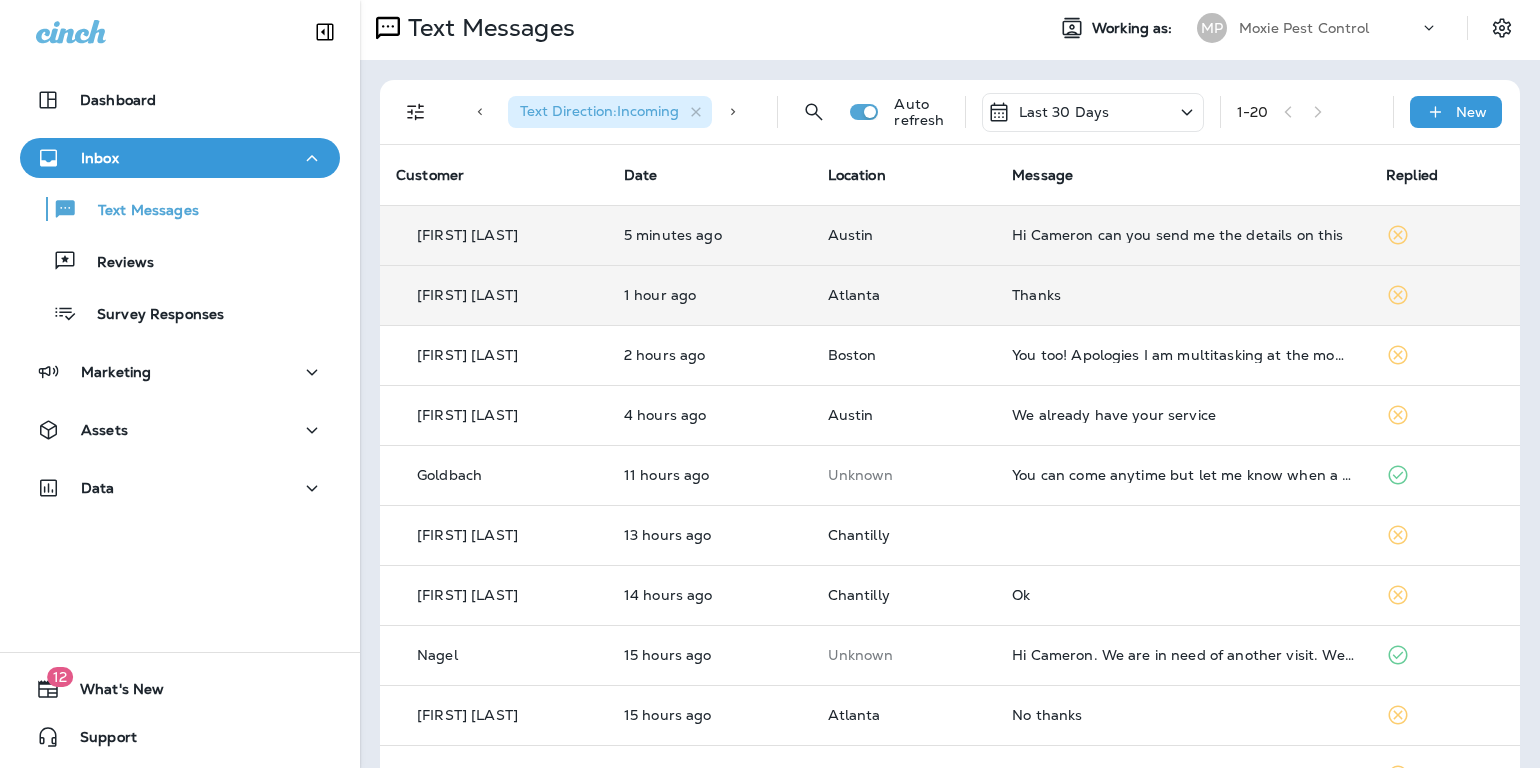 scroll, scrollTop: 0, scrollLeft: 0, axis: both 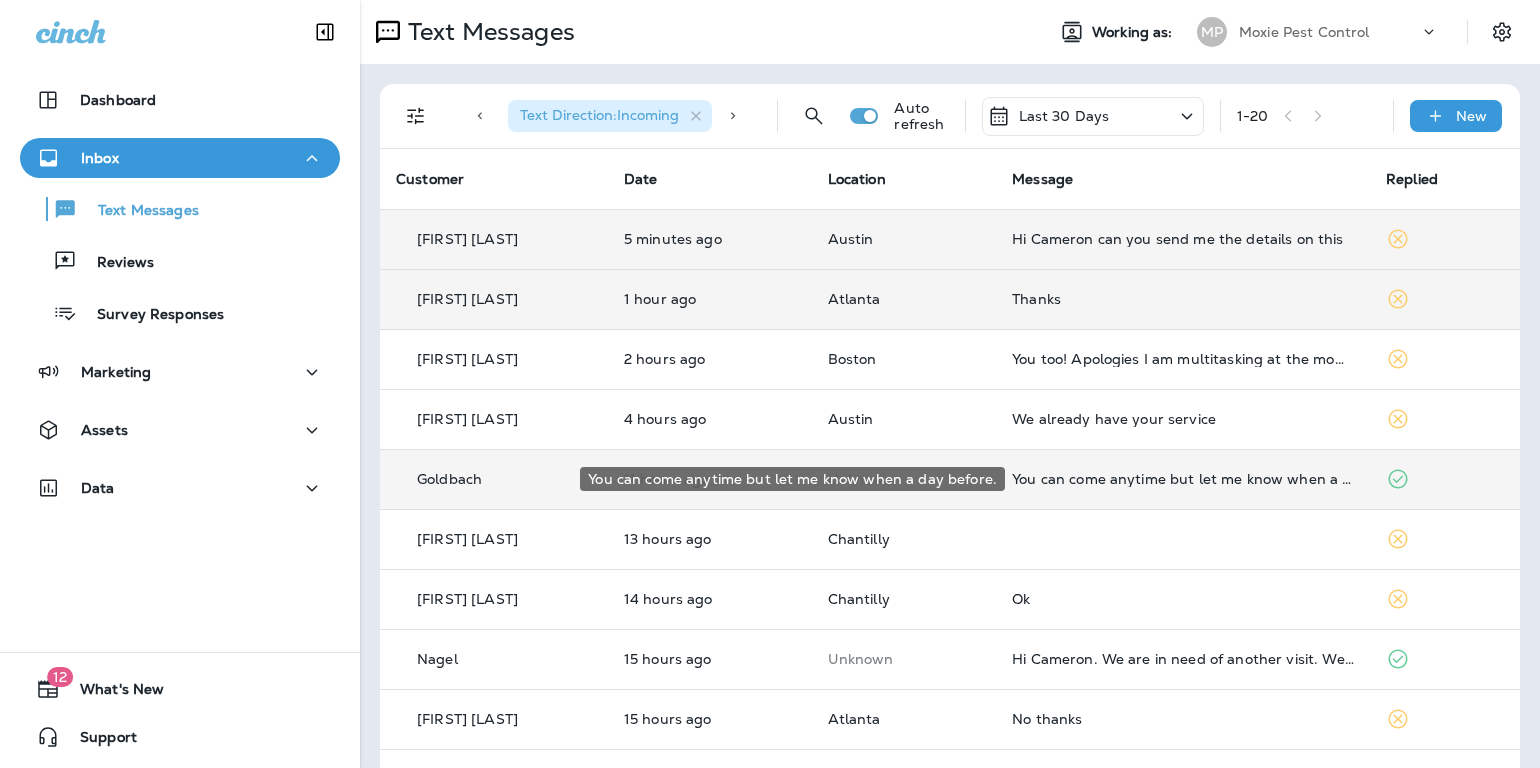 click on "You can come anytime but let me know when a day before." at bounding box center [1183, 479] 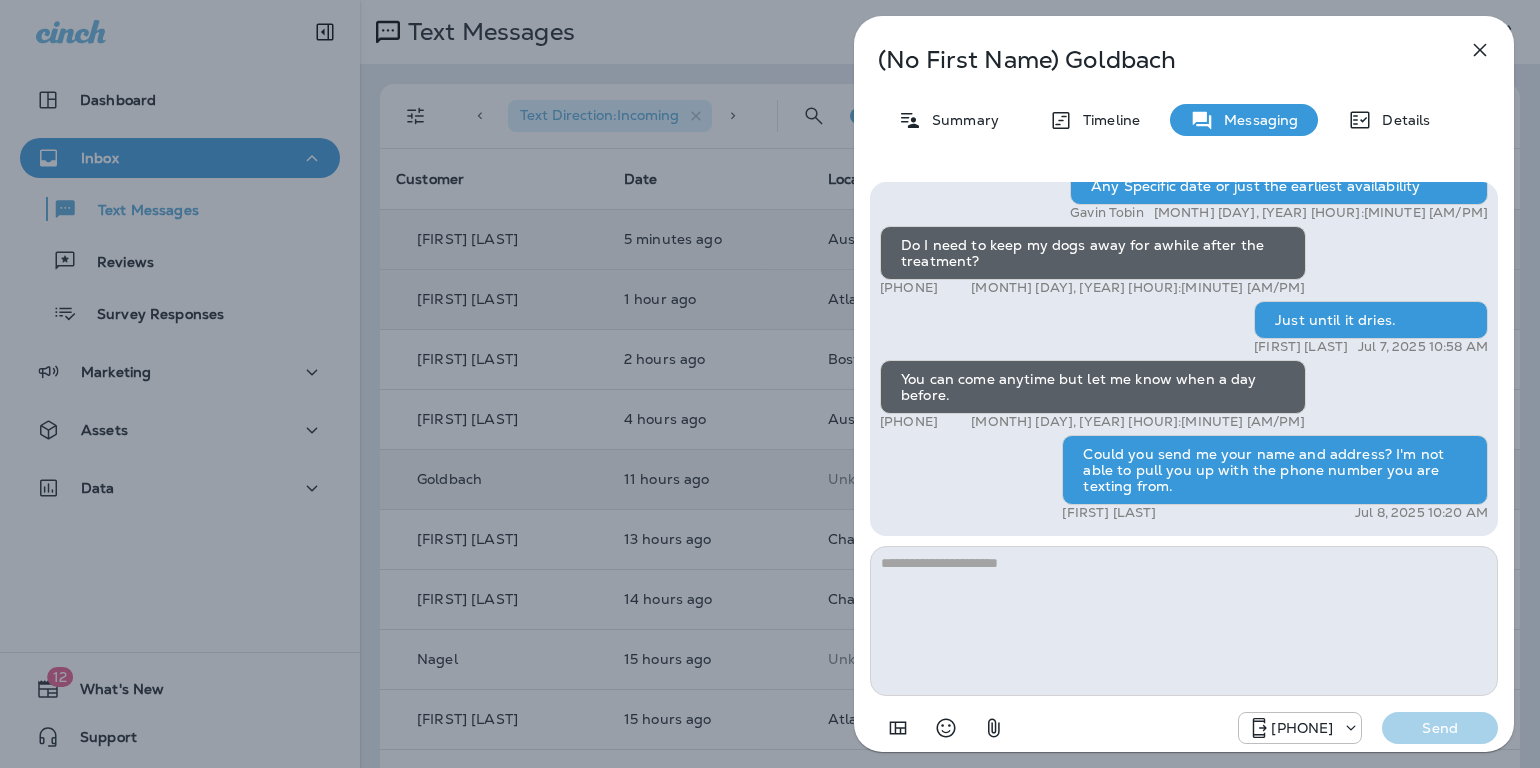click at bounding box center [1480, 50] 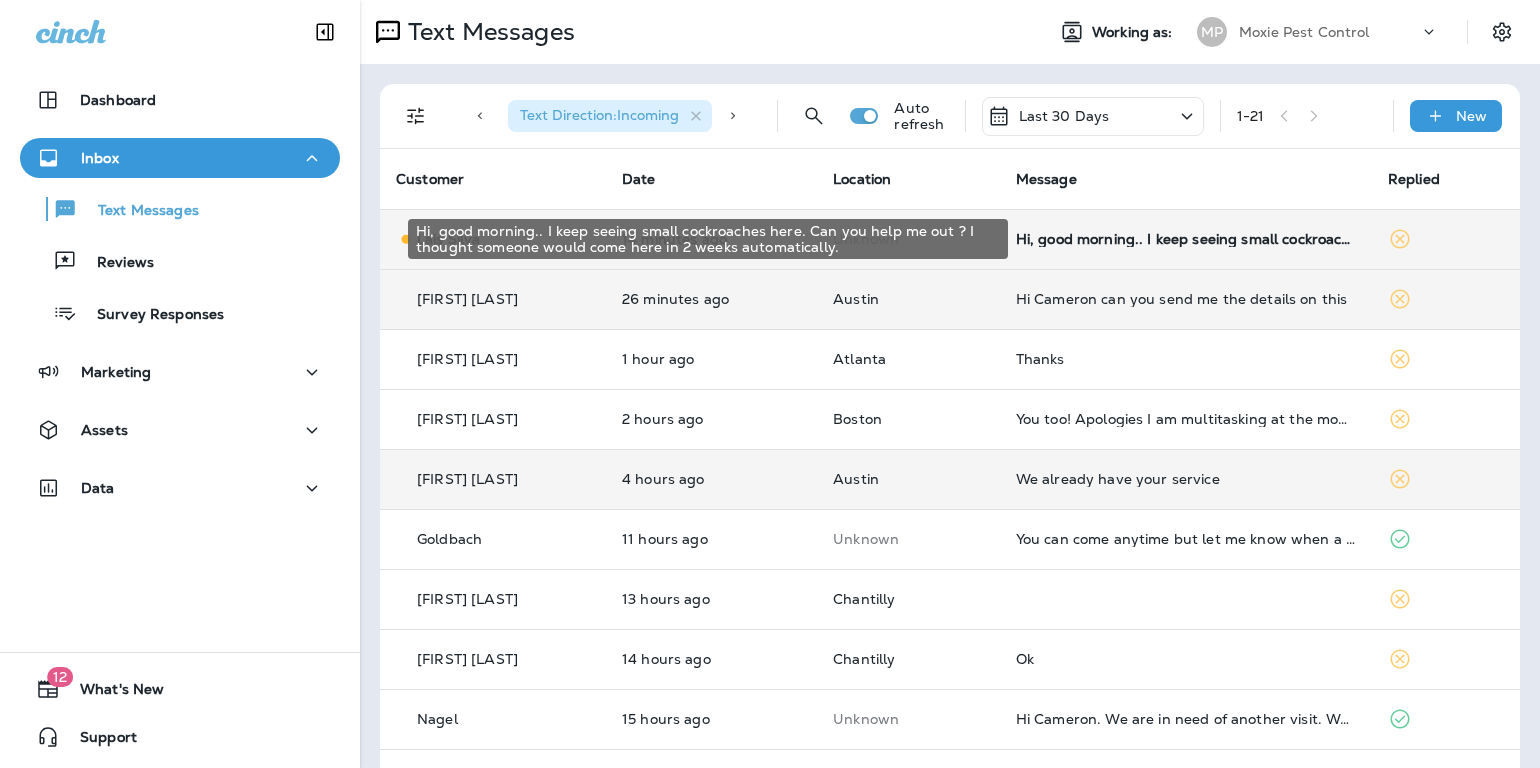 click on "Hi, good morning.. I keep seeing small cockroaches here. Can you help me out ? I thought someone would come here in 2 weeks automatically." at bounding box center (1186, 239) 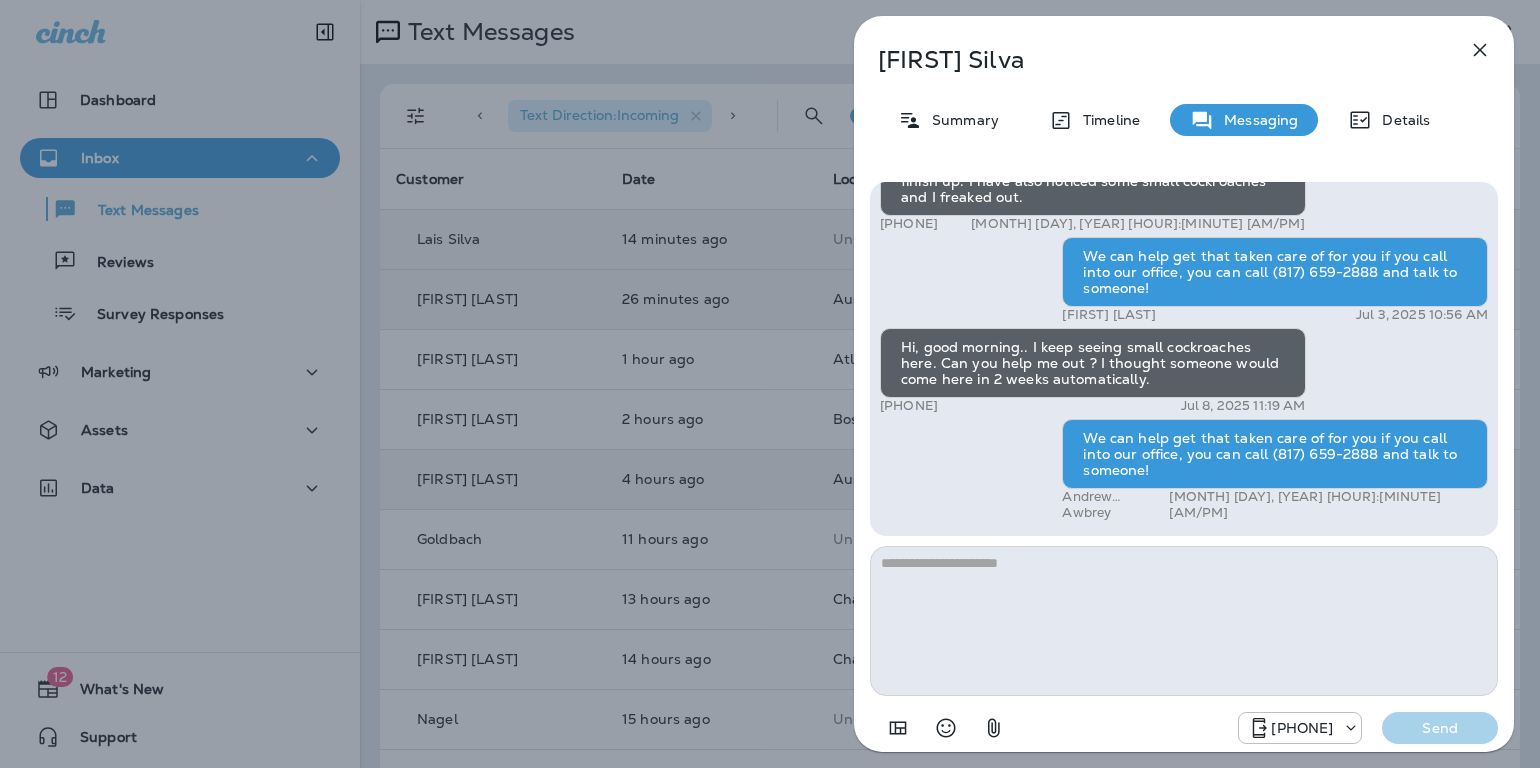 click at bounding box center (1480, 50) 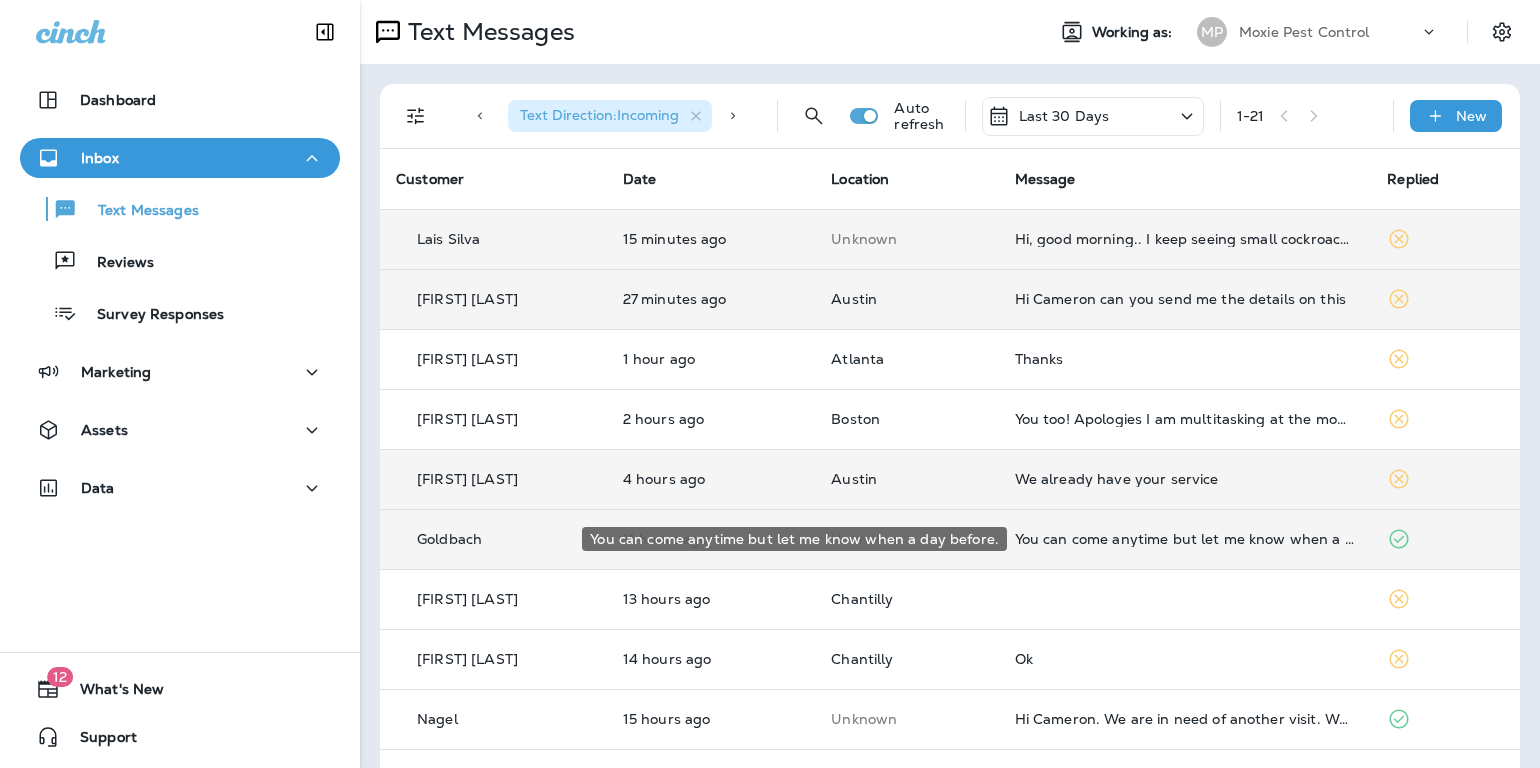 click on "You can come anytime but let me know when a day before." at bounding box center [1185, 539] 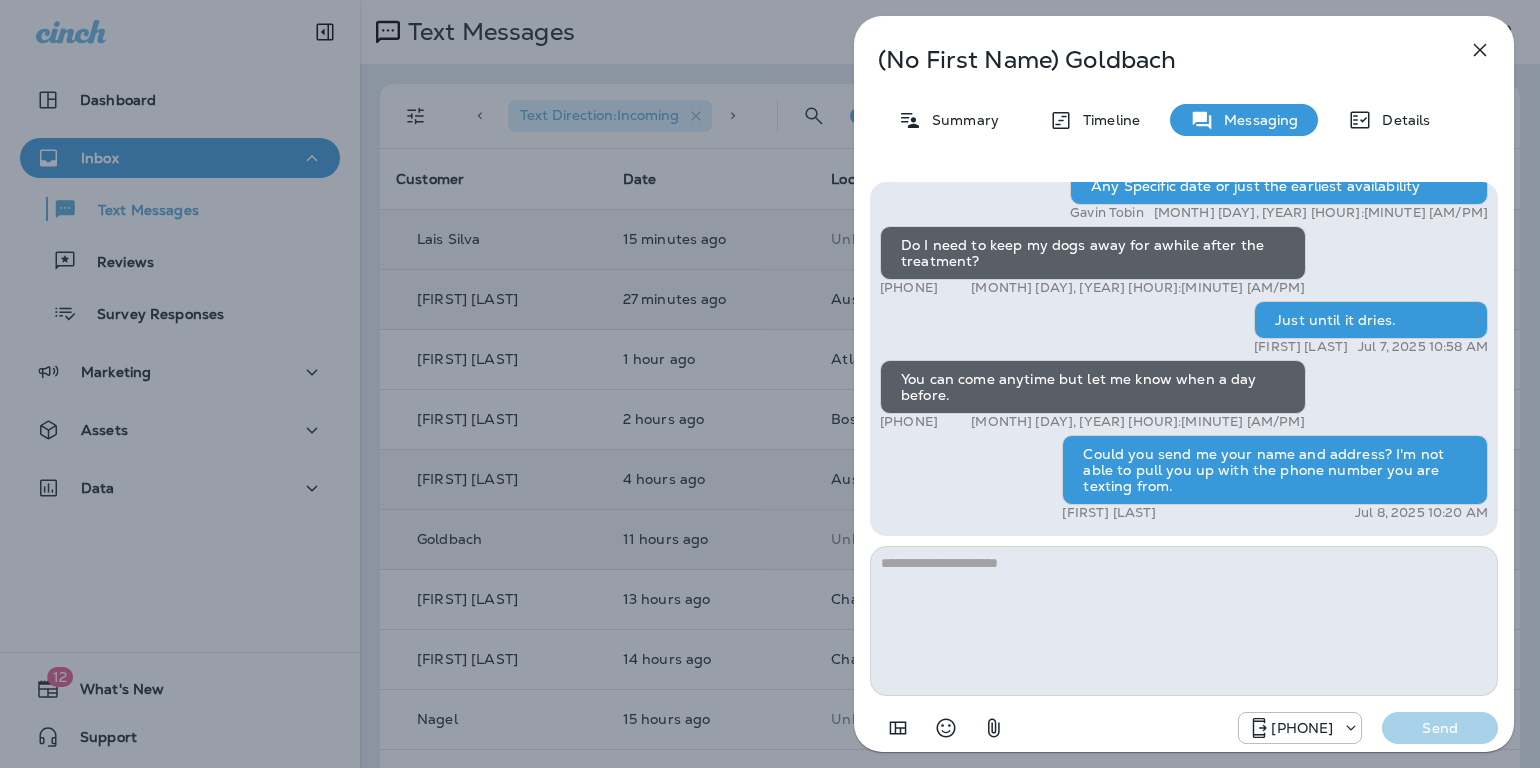click at bounding box center (1480, 50) 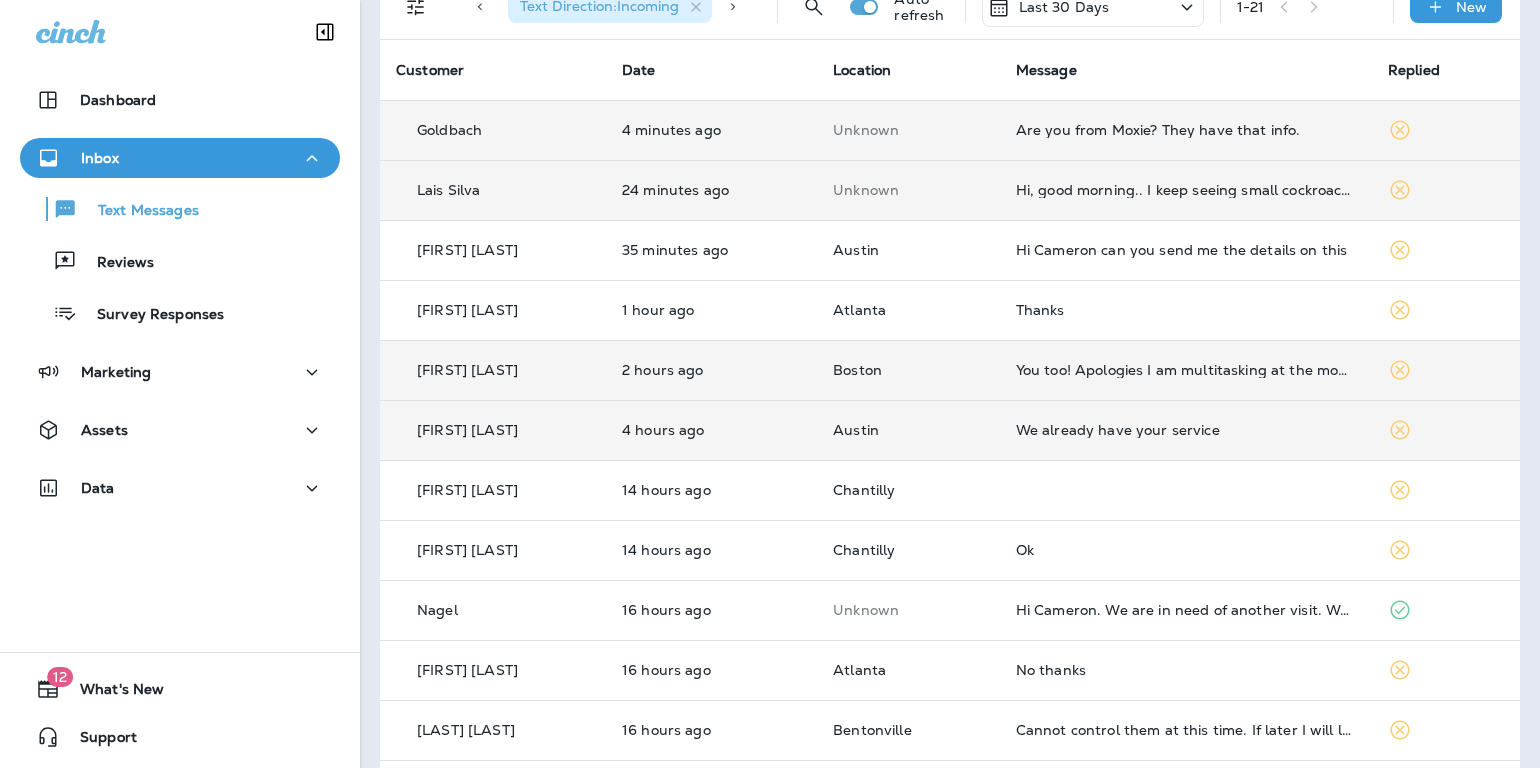 scroll, scrollTop: 0, scrollLeft: 0, axis: both 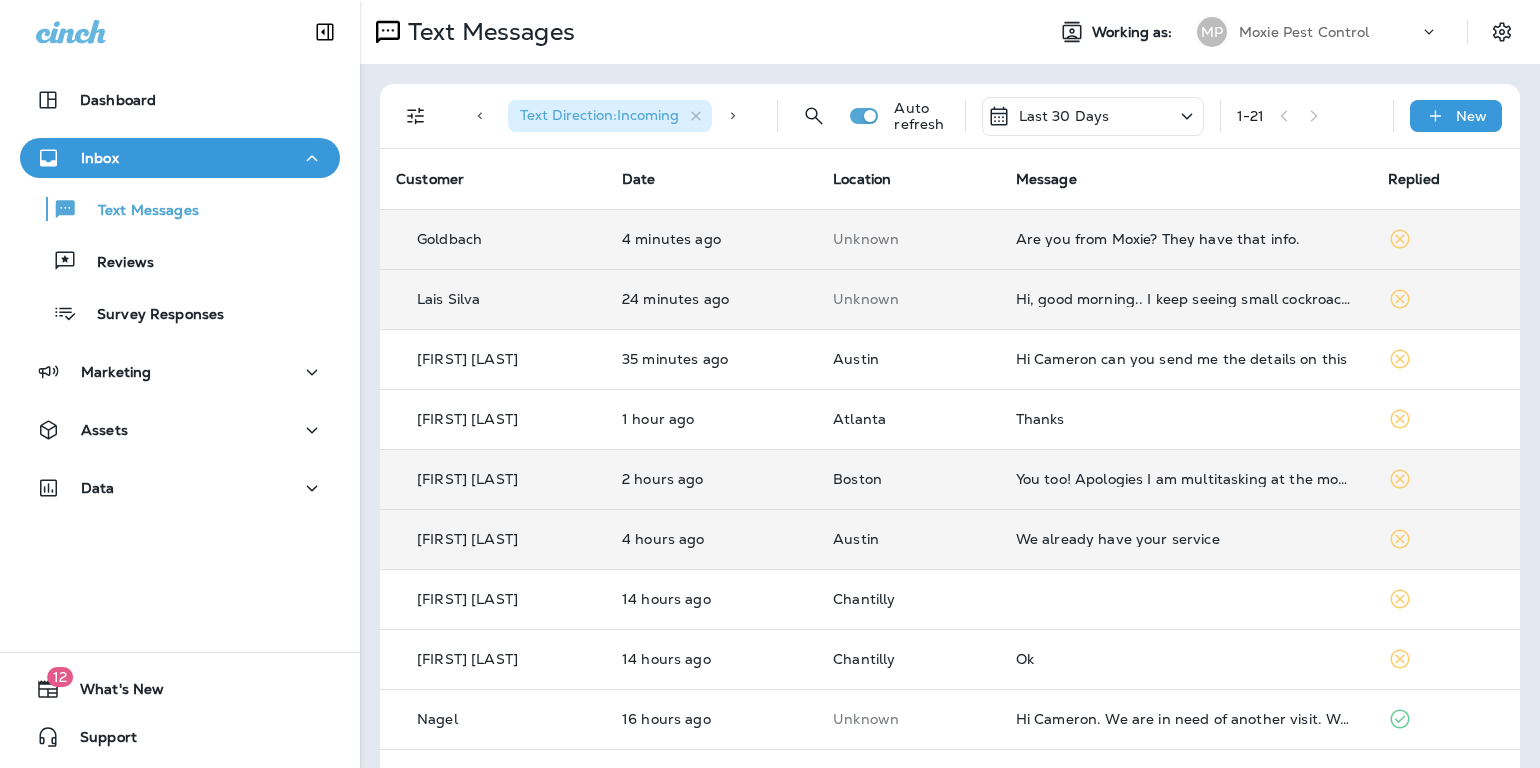 click on "Are you from Moxie? They have that info." at bounding box center (1186, 239) 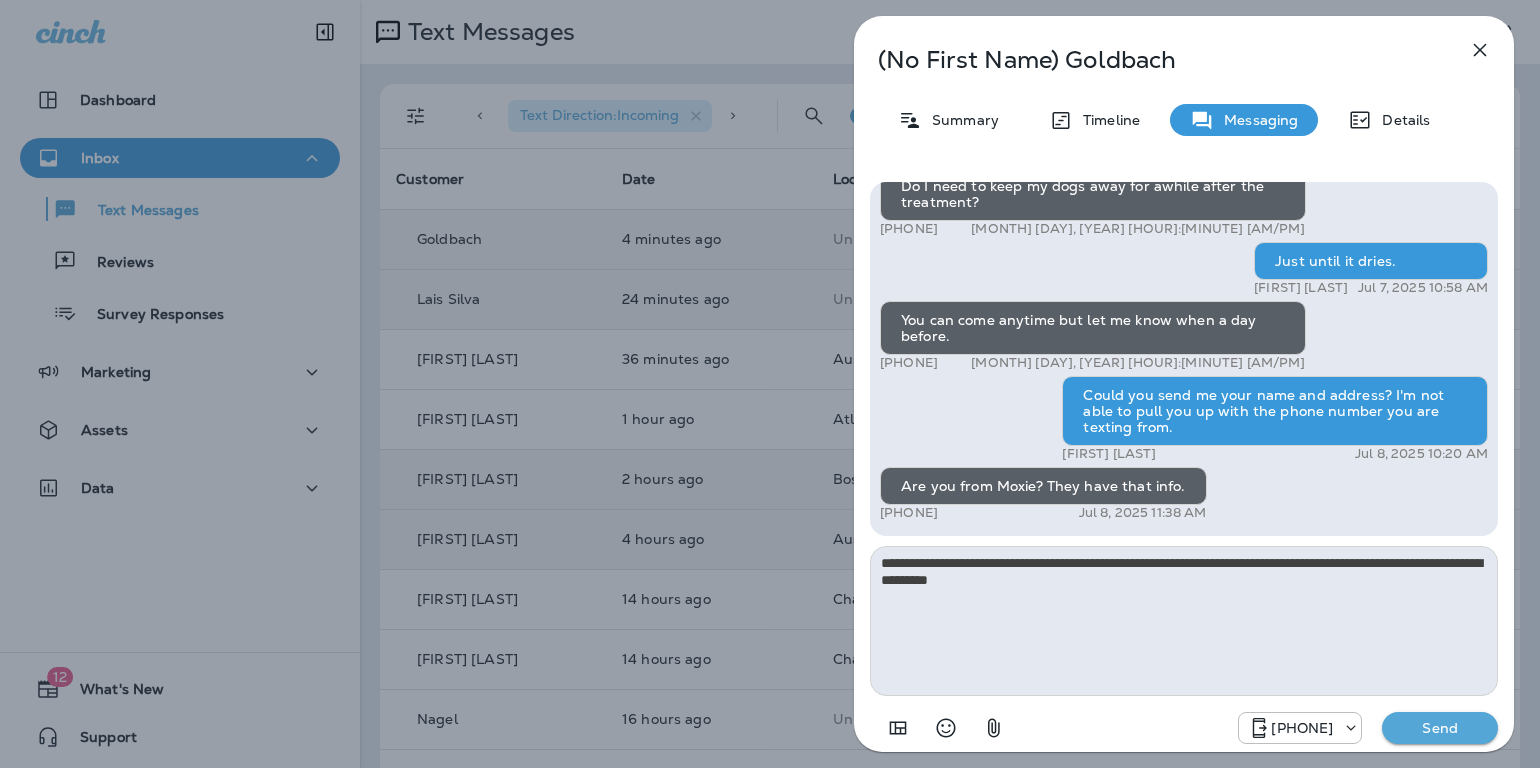 type on "**********" 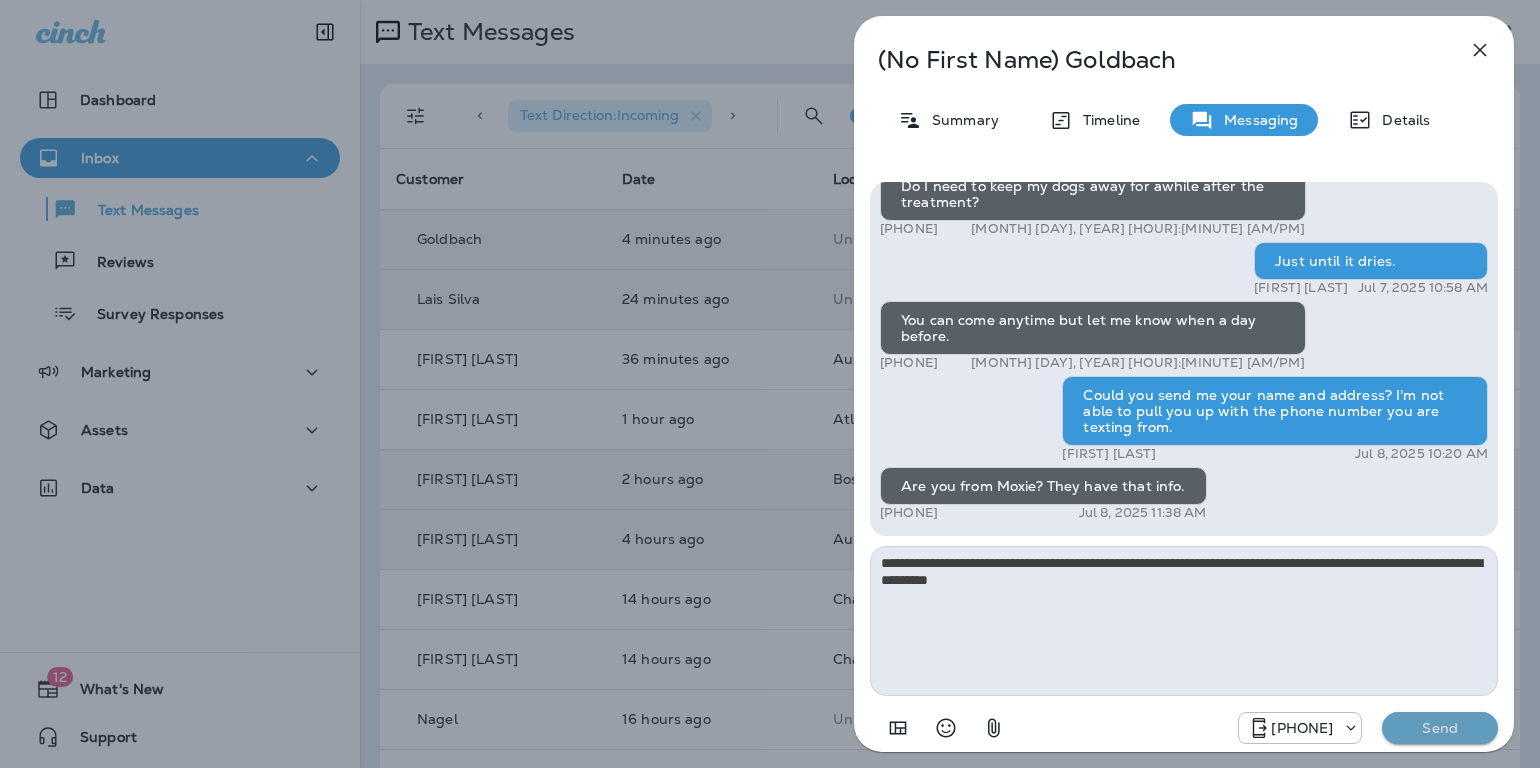 click on "Send" at bounding box center [1440, 728] 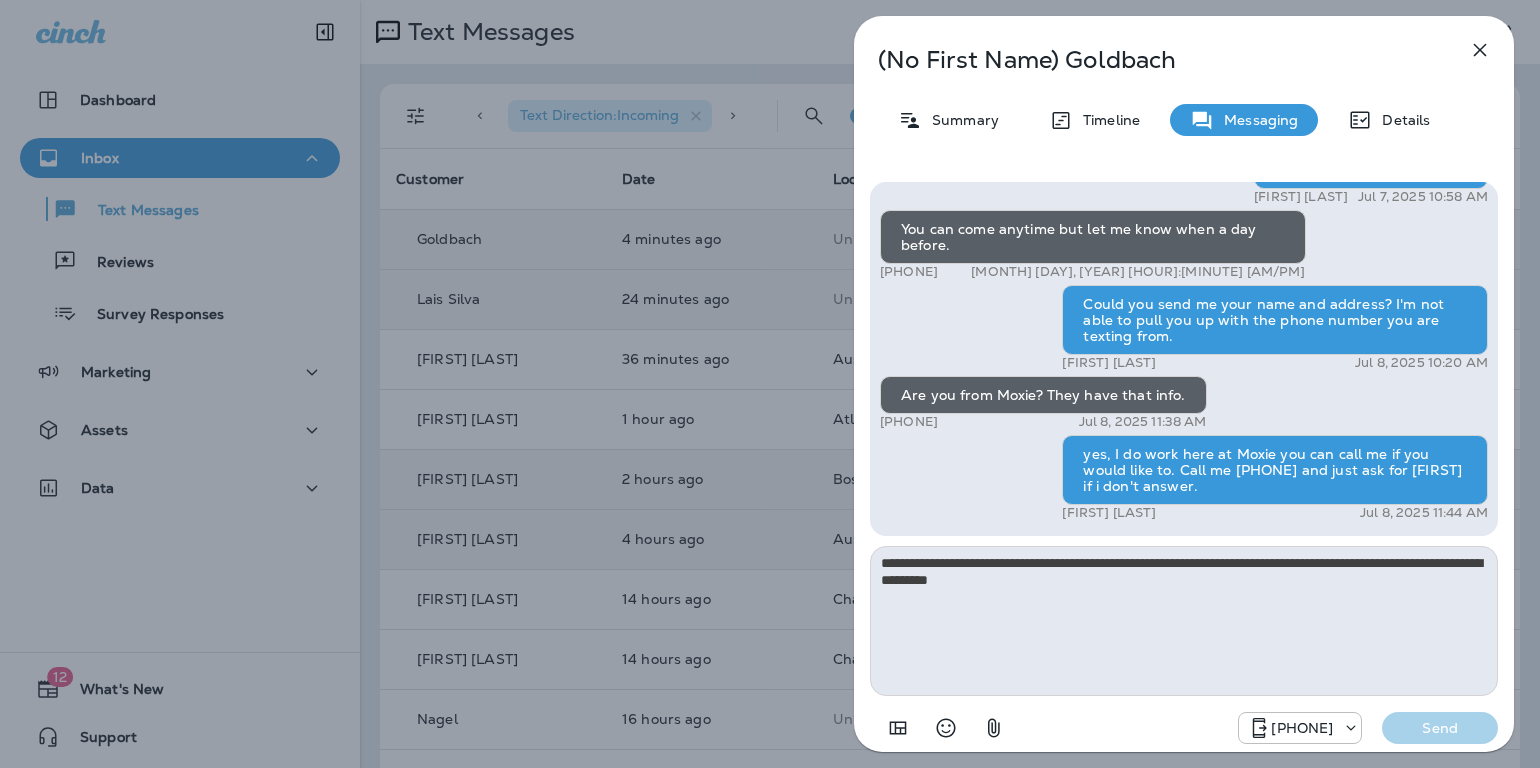 click at bounding box center [1480, 50] 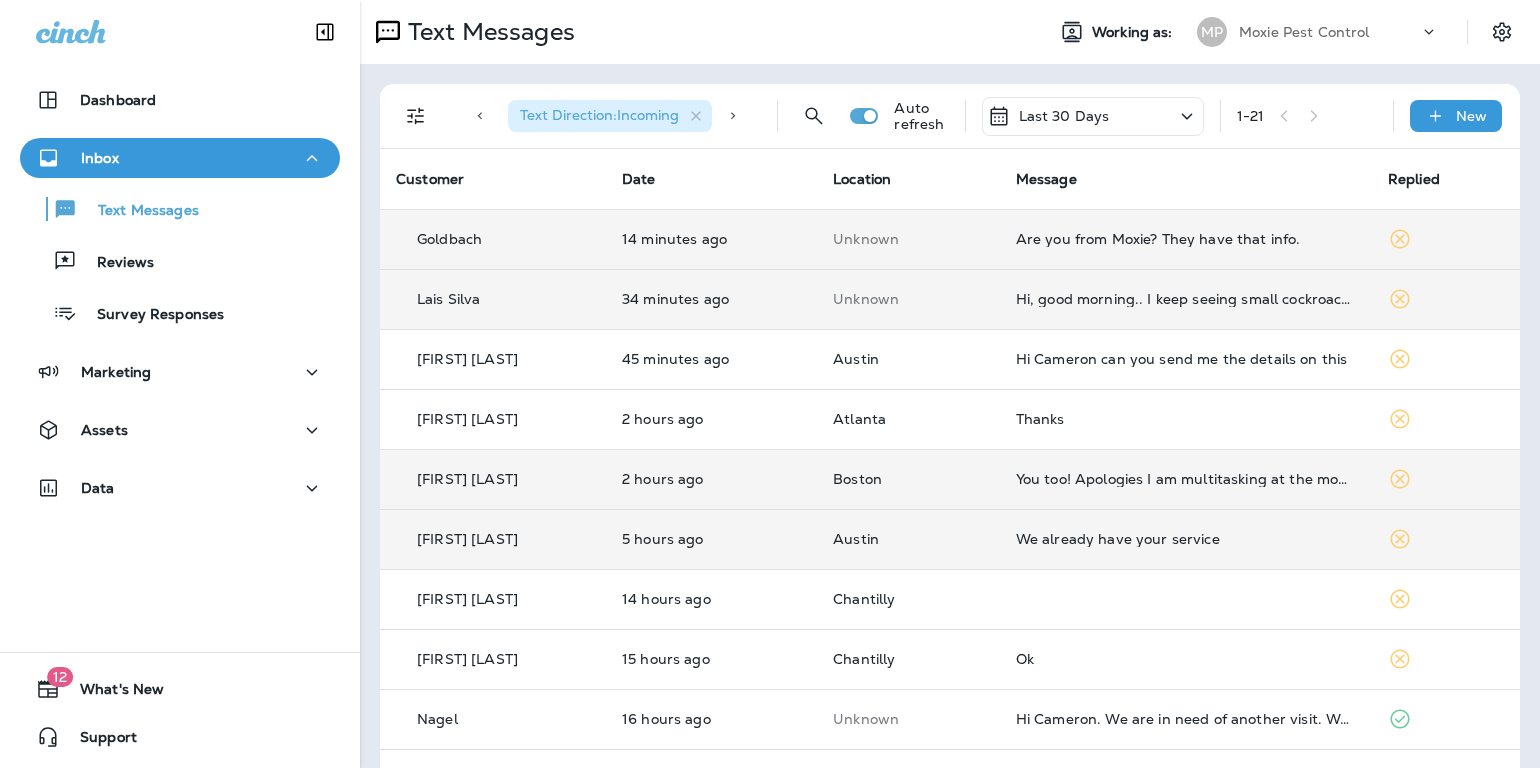 click on "Are you from Moxie? They have that info." at bounding box center [1186, 239] 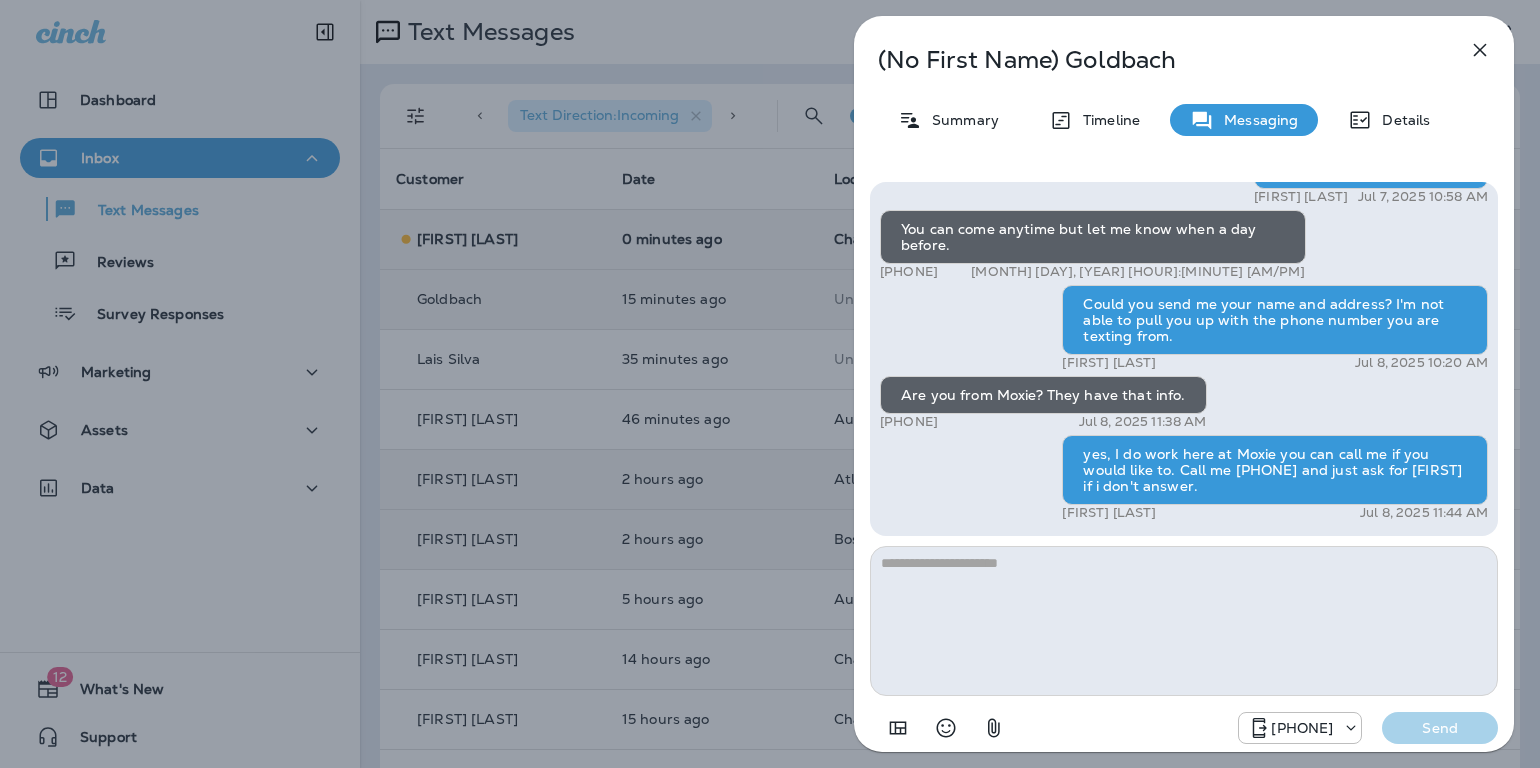 click at bounding box center (1480, 50) 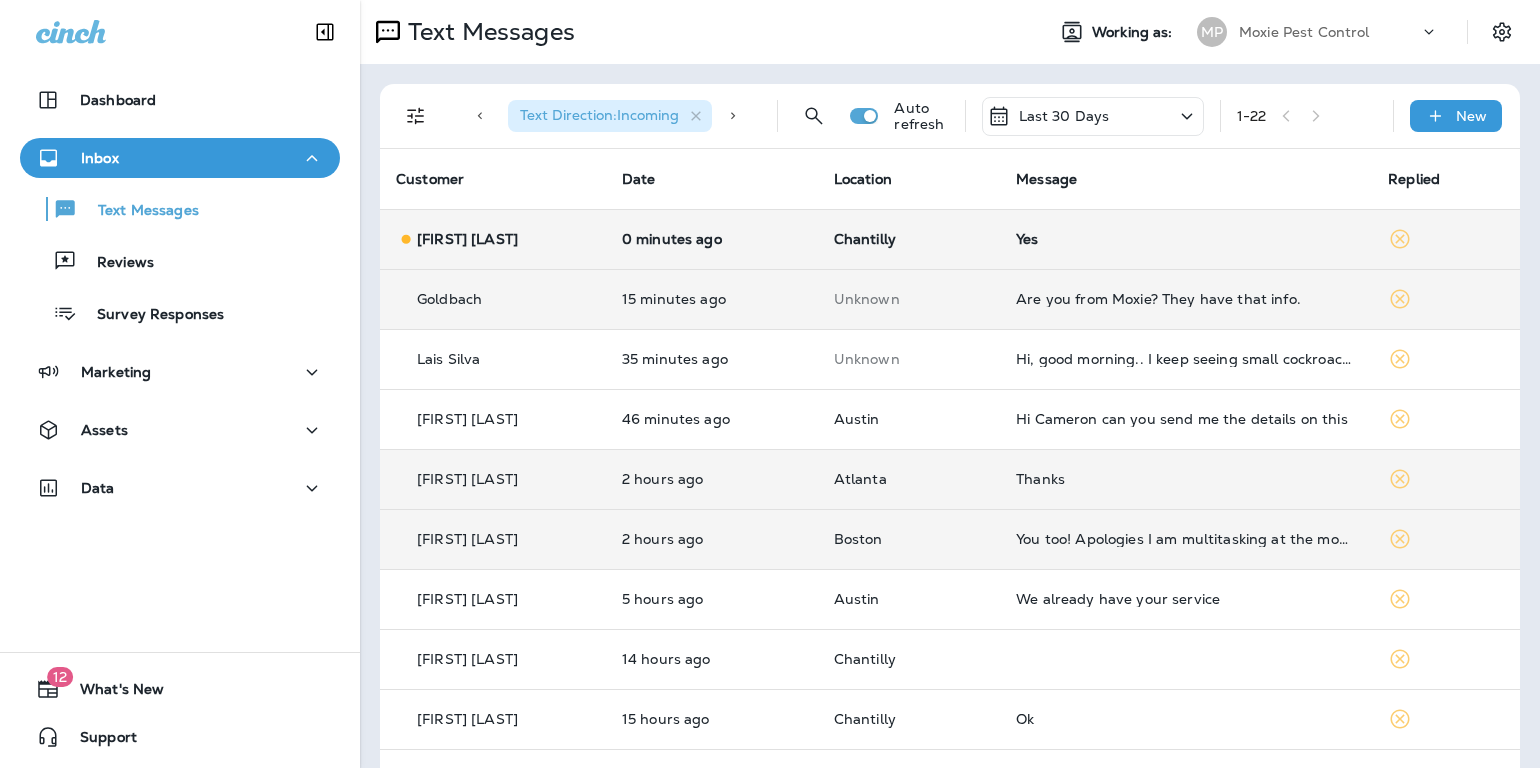 click on "Yes" at bounding box center (1186, 239) 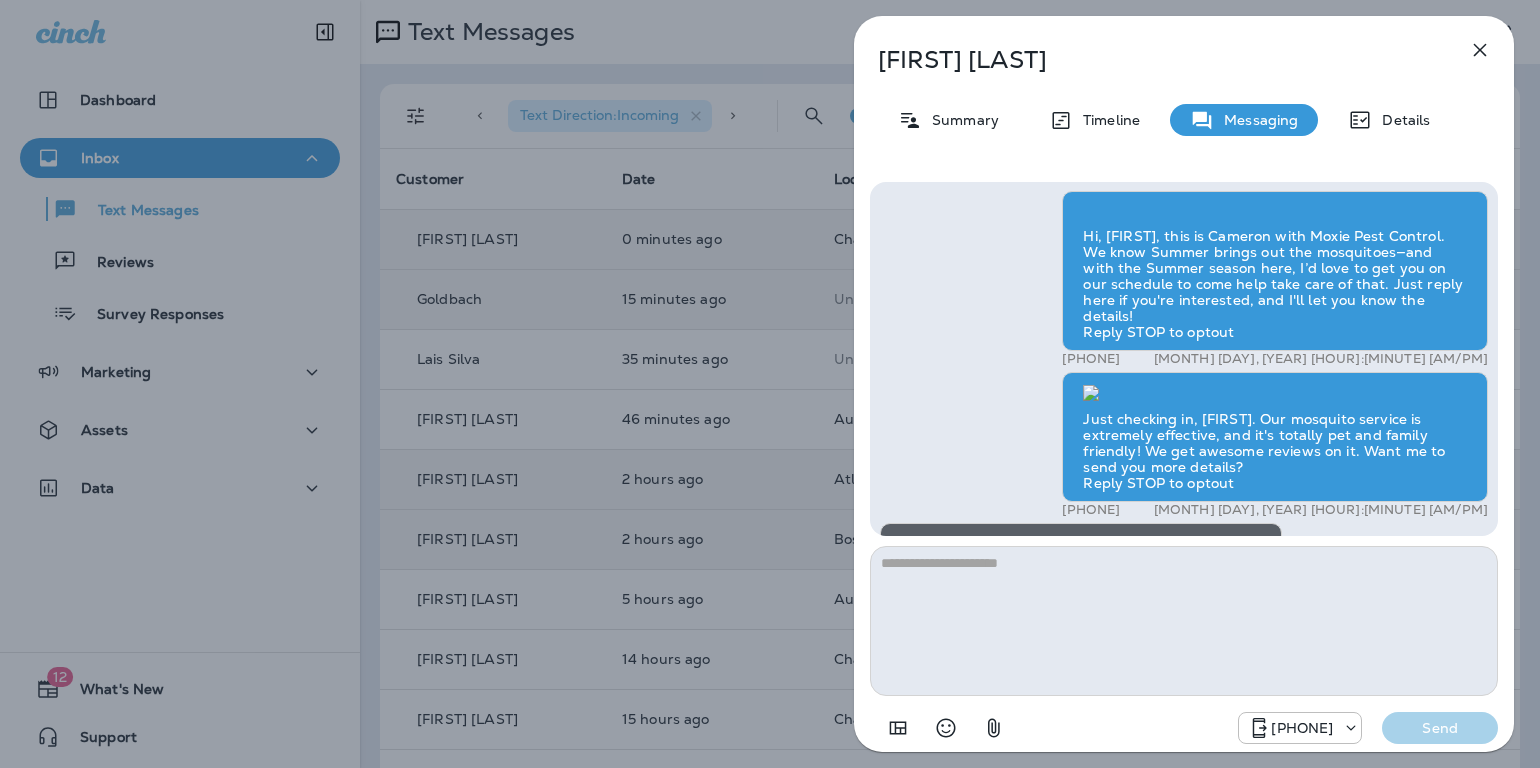 scroll, scrollTop: 0, scrollLeft: 0, axis: both 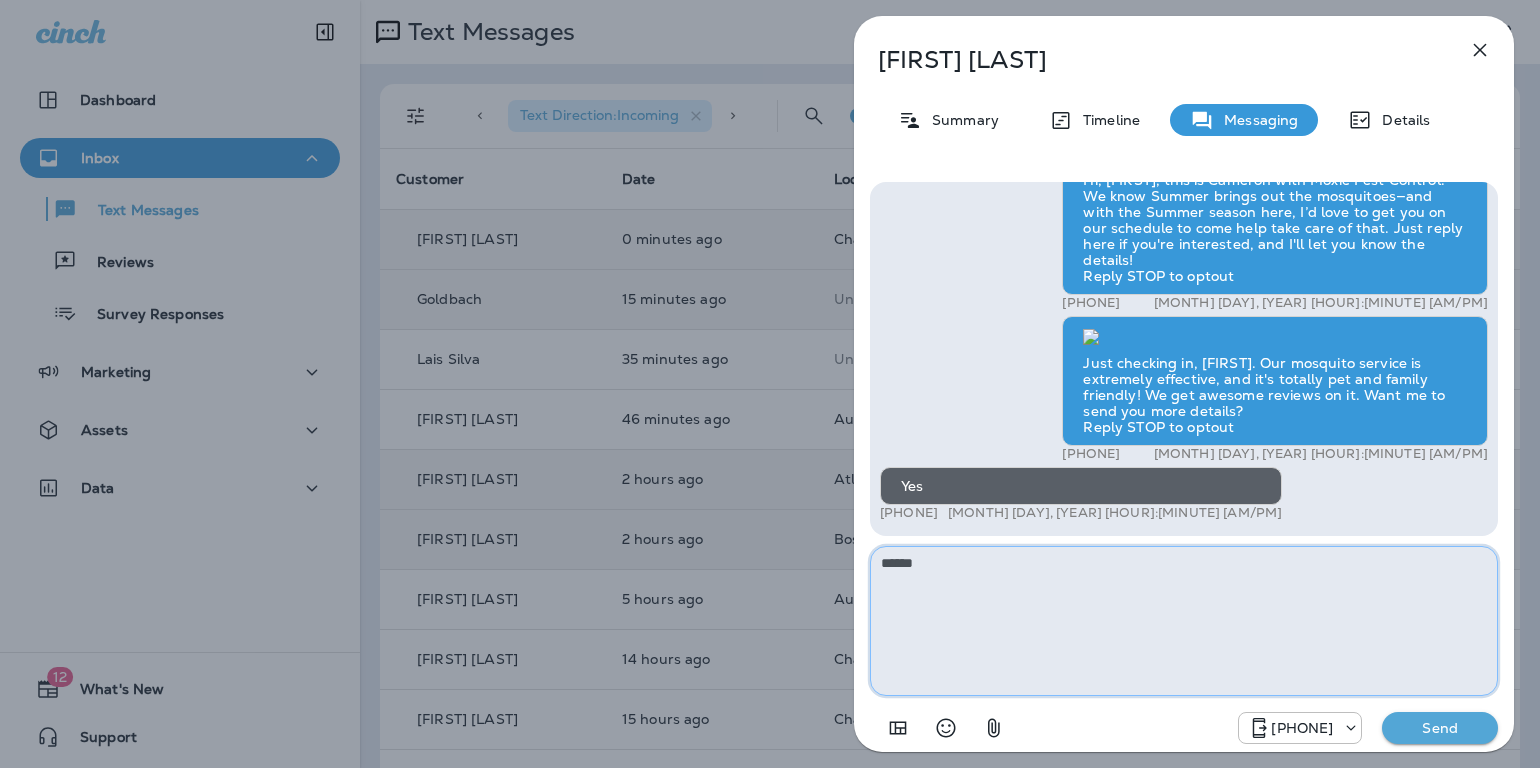 paste on "**********" 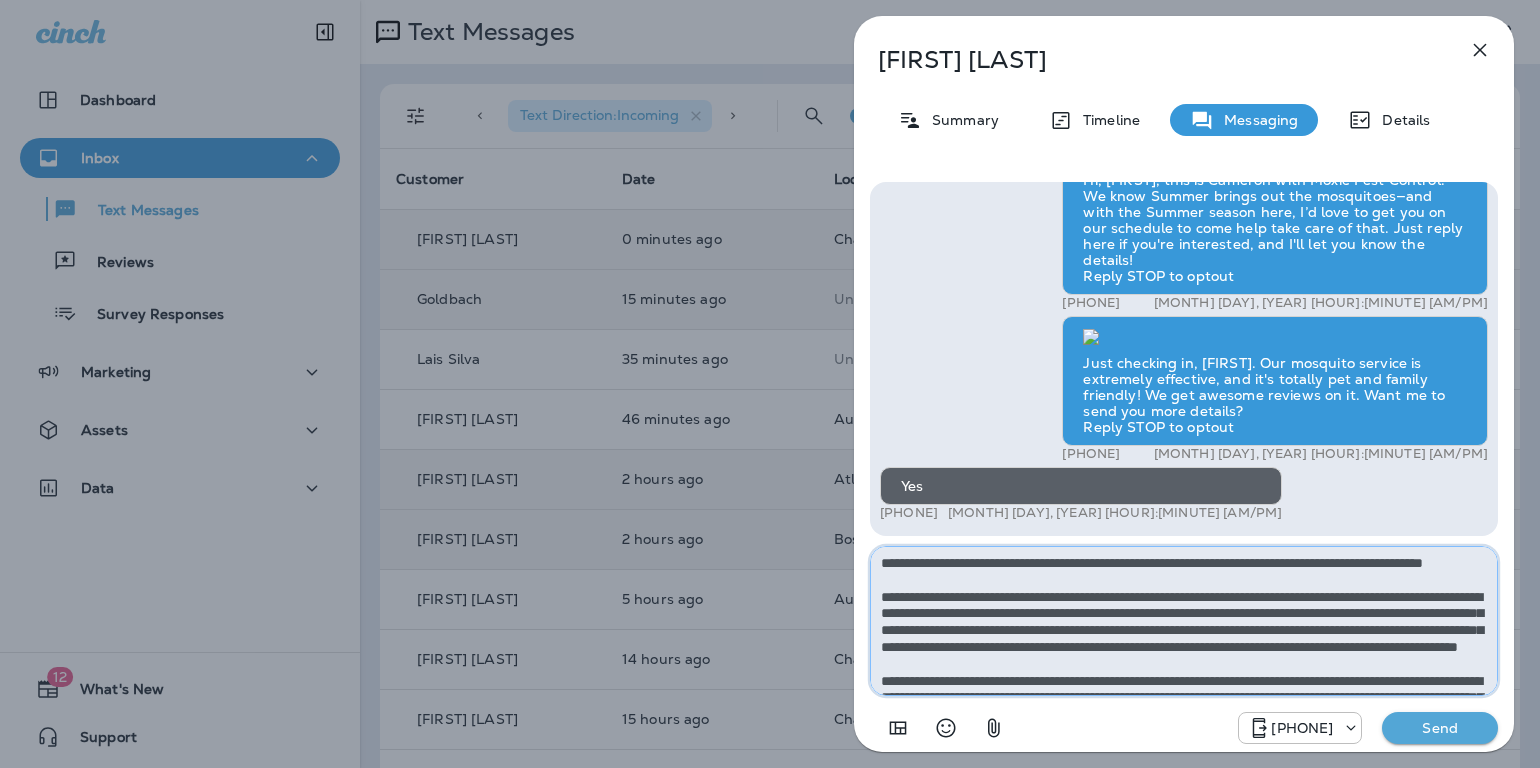 scroll, scrollTop: 128, scrollLeft: 0, axis: vertical 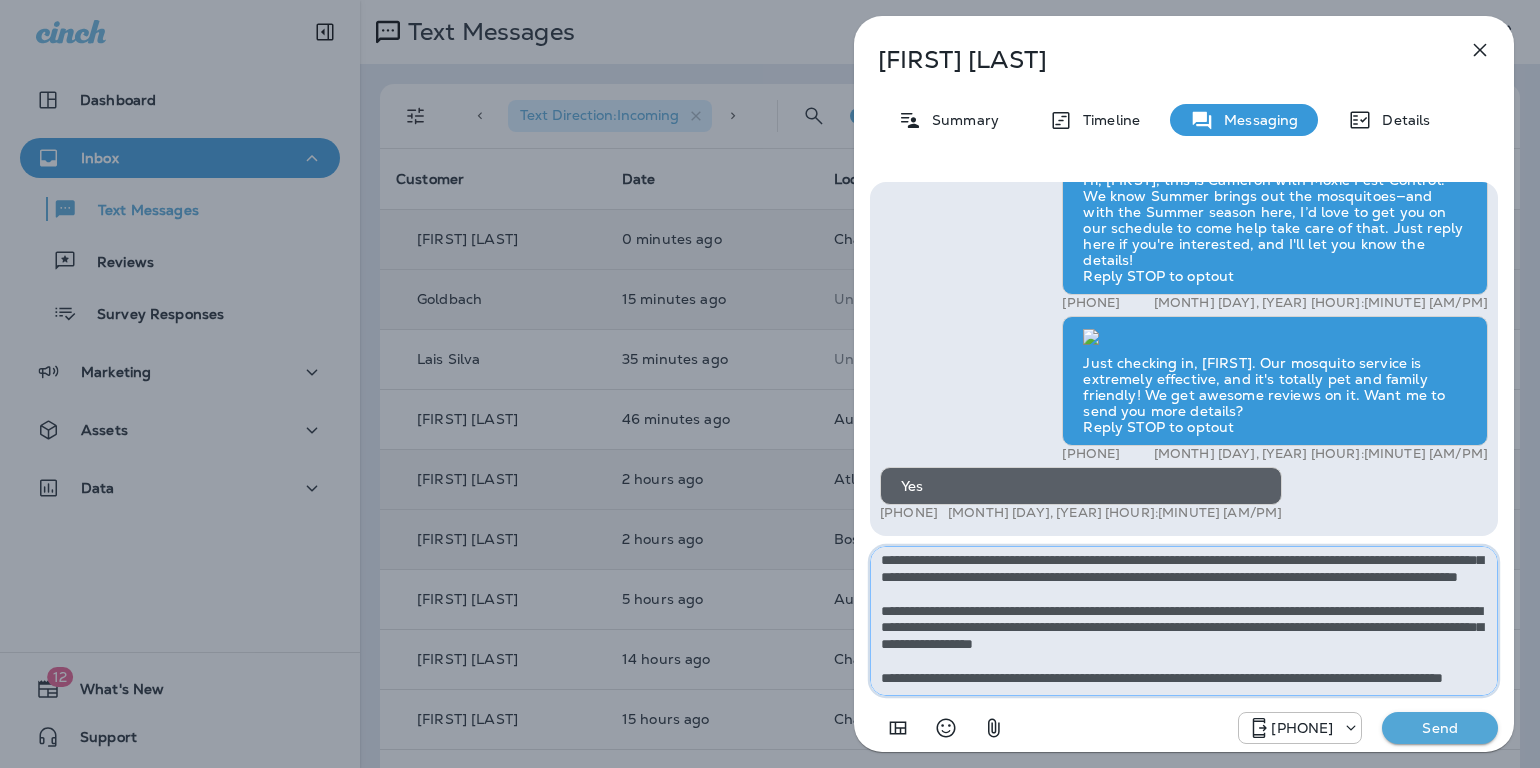 type on "**********" 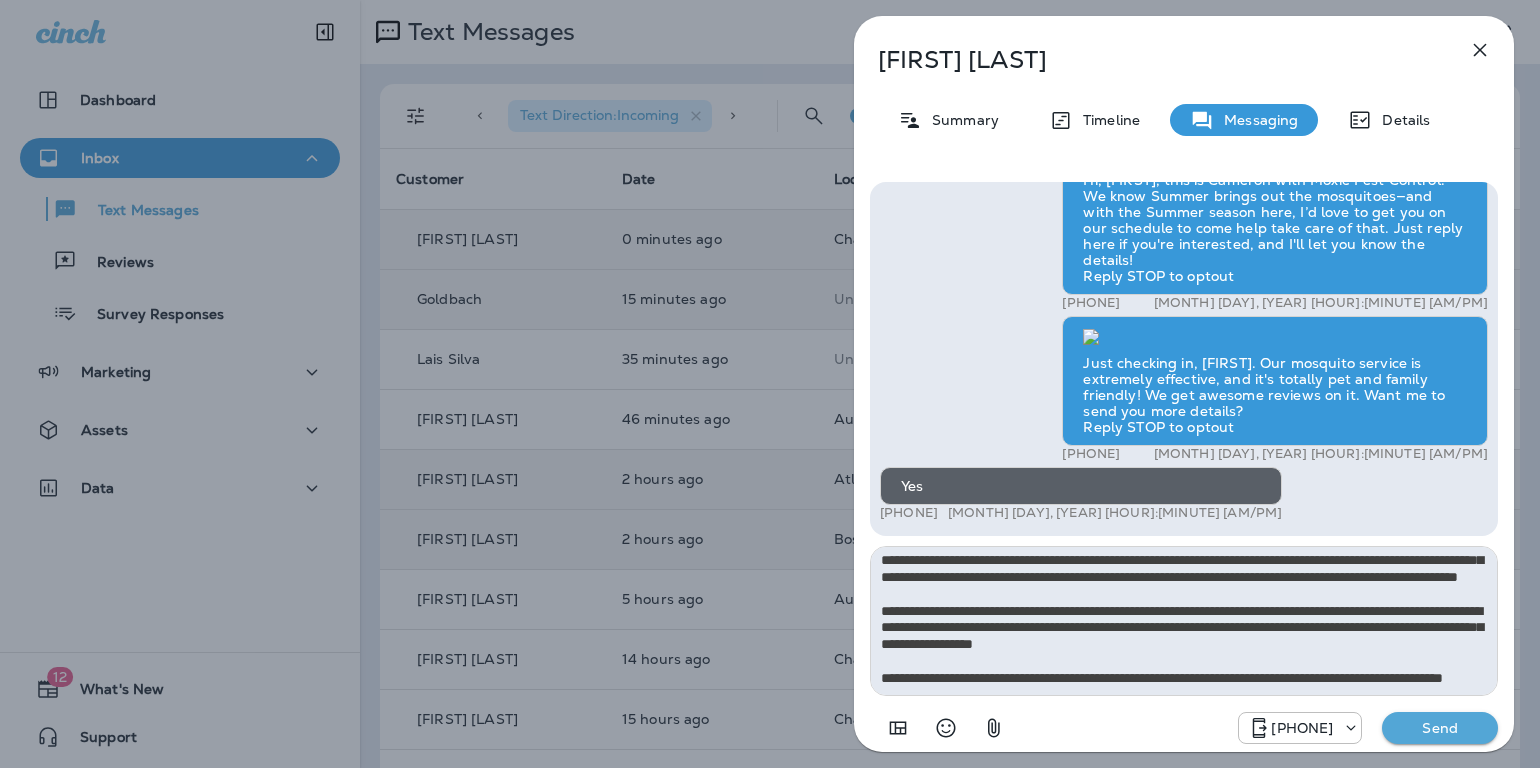 click on "Send" at bounding box center [1440, 728] 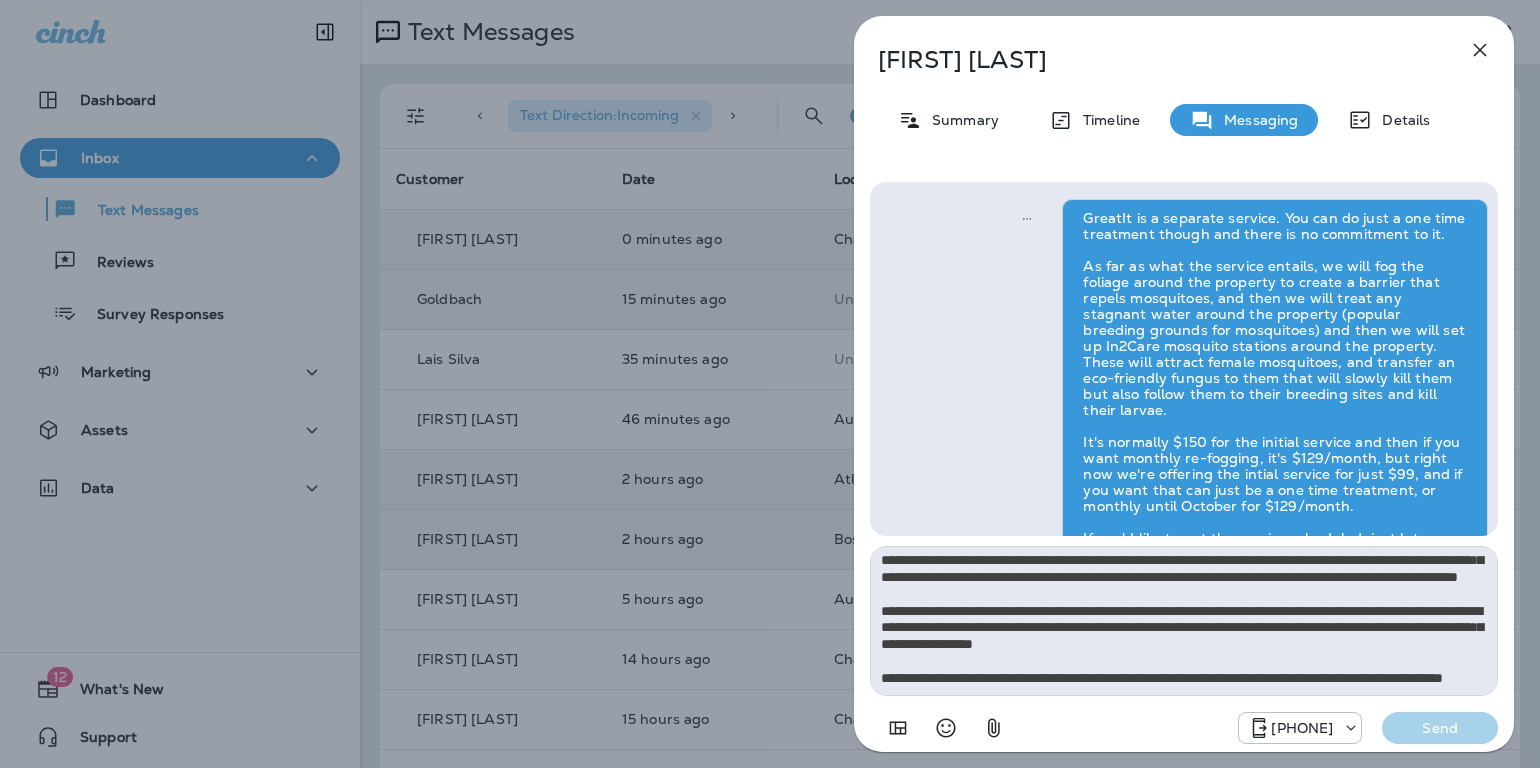 scroll, scrollTop: 0, scrollLeft: 0, axis: both 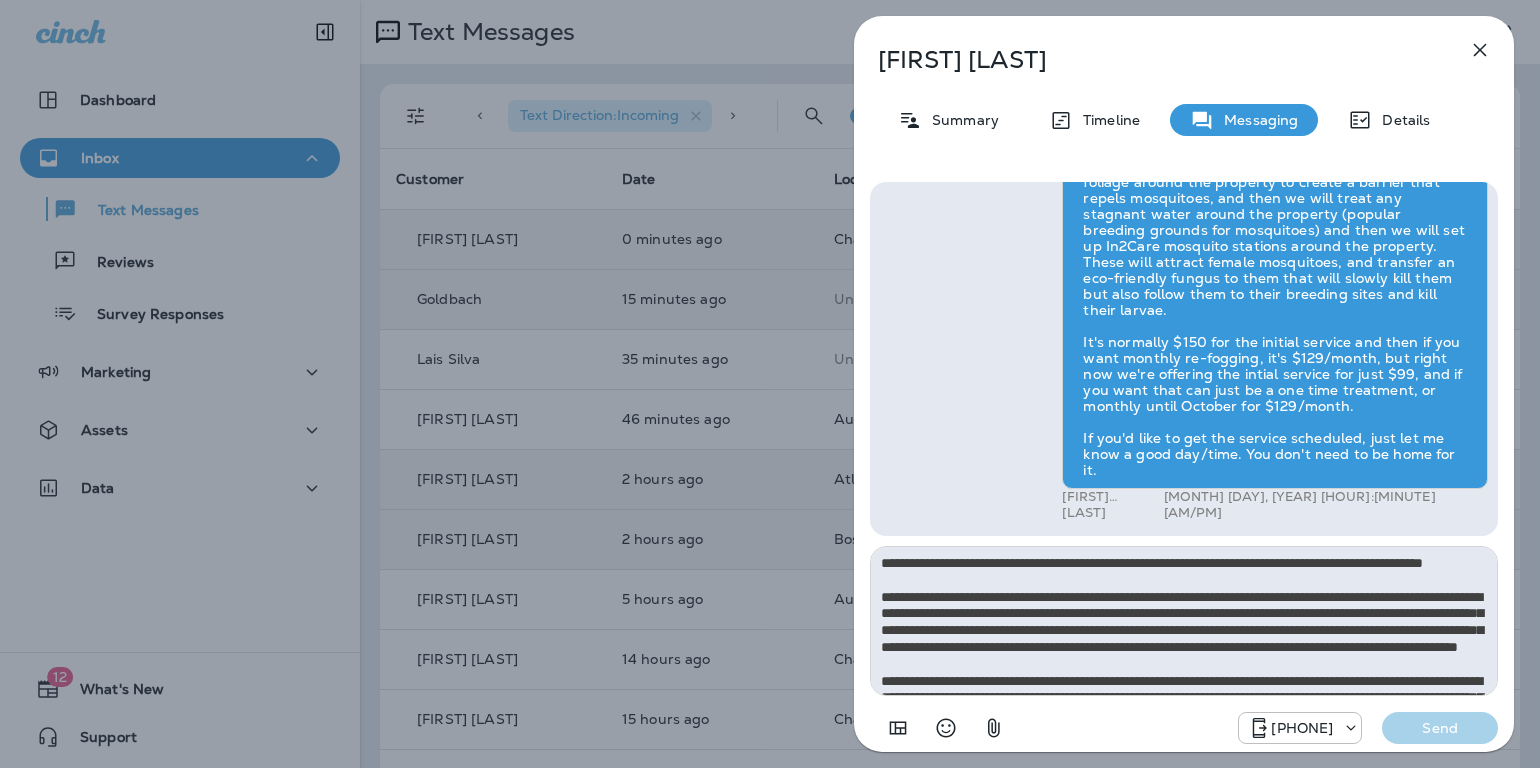 click at bounding box center [1480, 50] 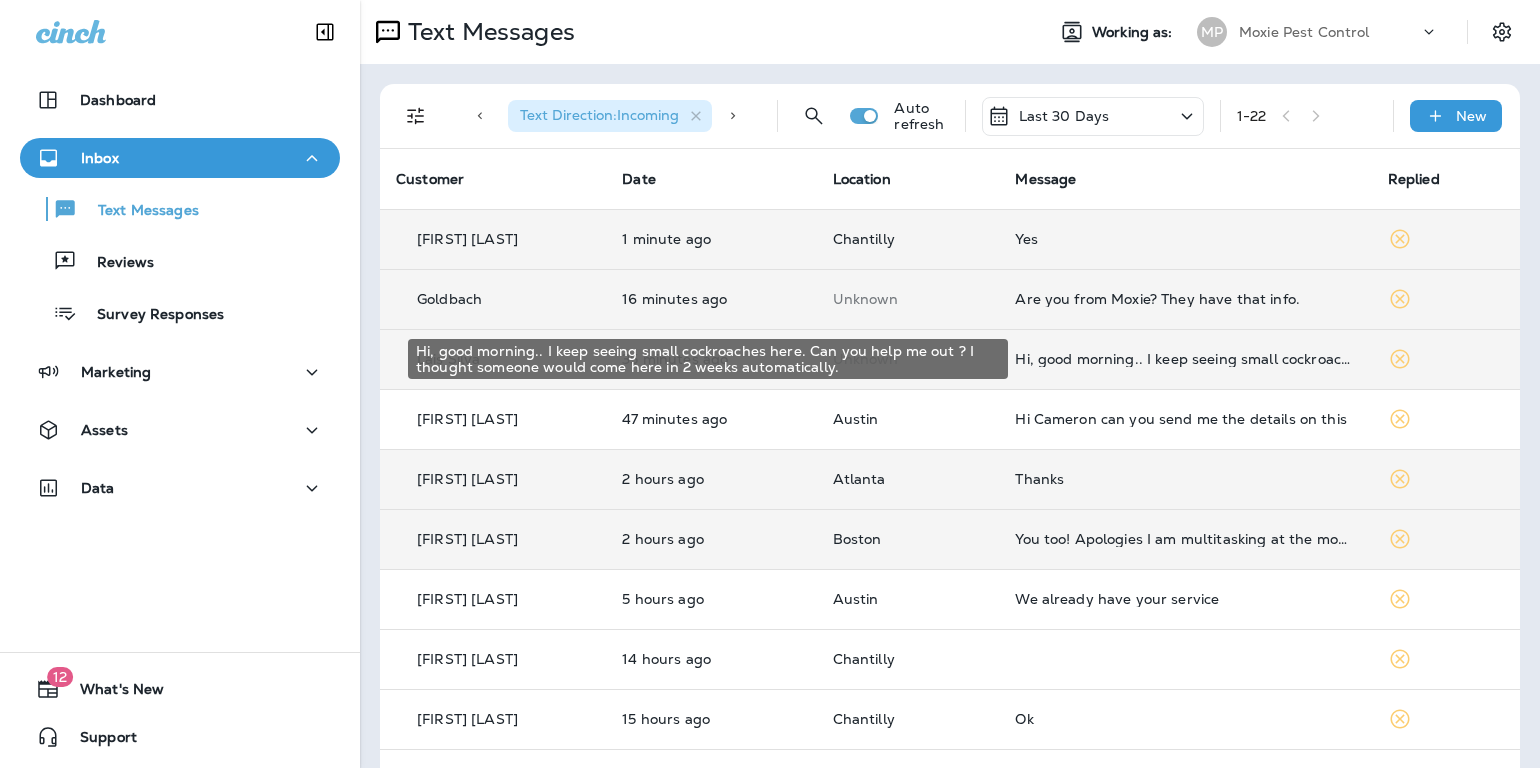 click on "Hi, good morning.. I keep seeing small cockroaches here. Can you help me out ? I thought someone would come here in 2 weeks automatically." at bounding box center [1185, 359] 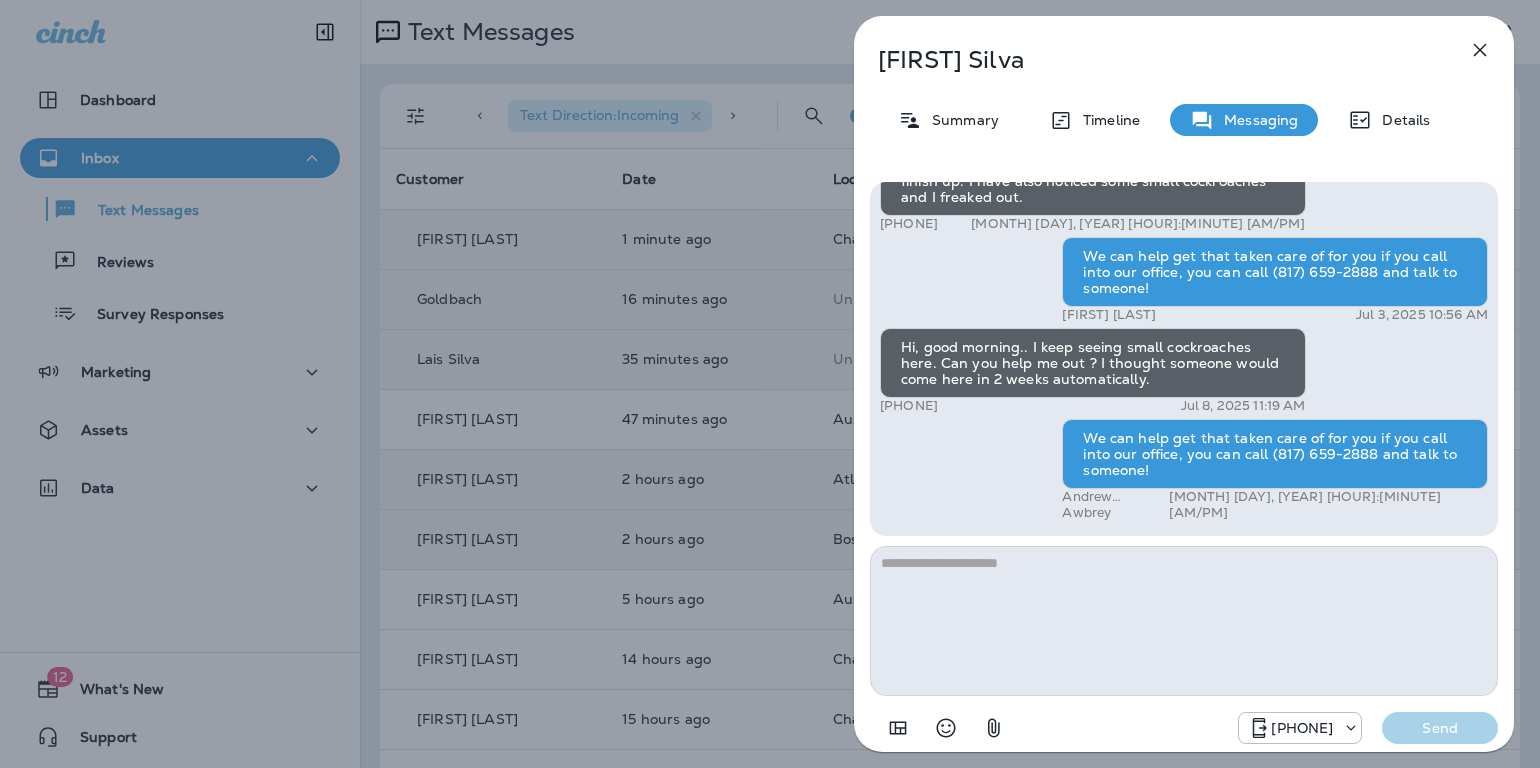 click at bounding box center (1480, 50) 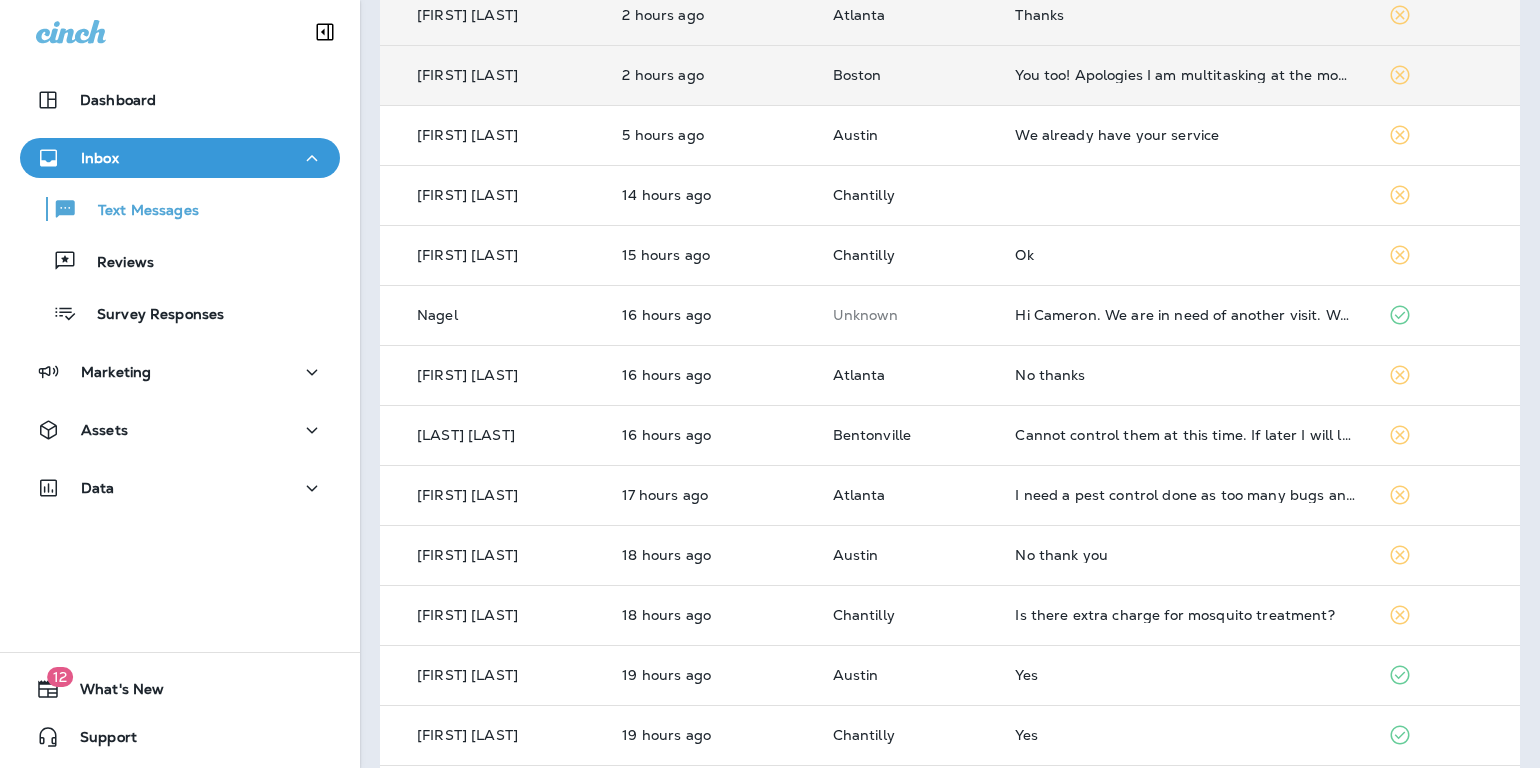 scroll, scrollTop: 782, scrollLeft: 0, axis: vertical 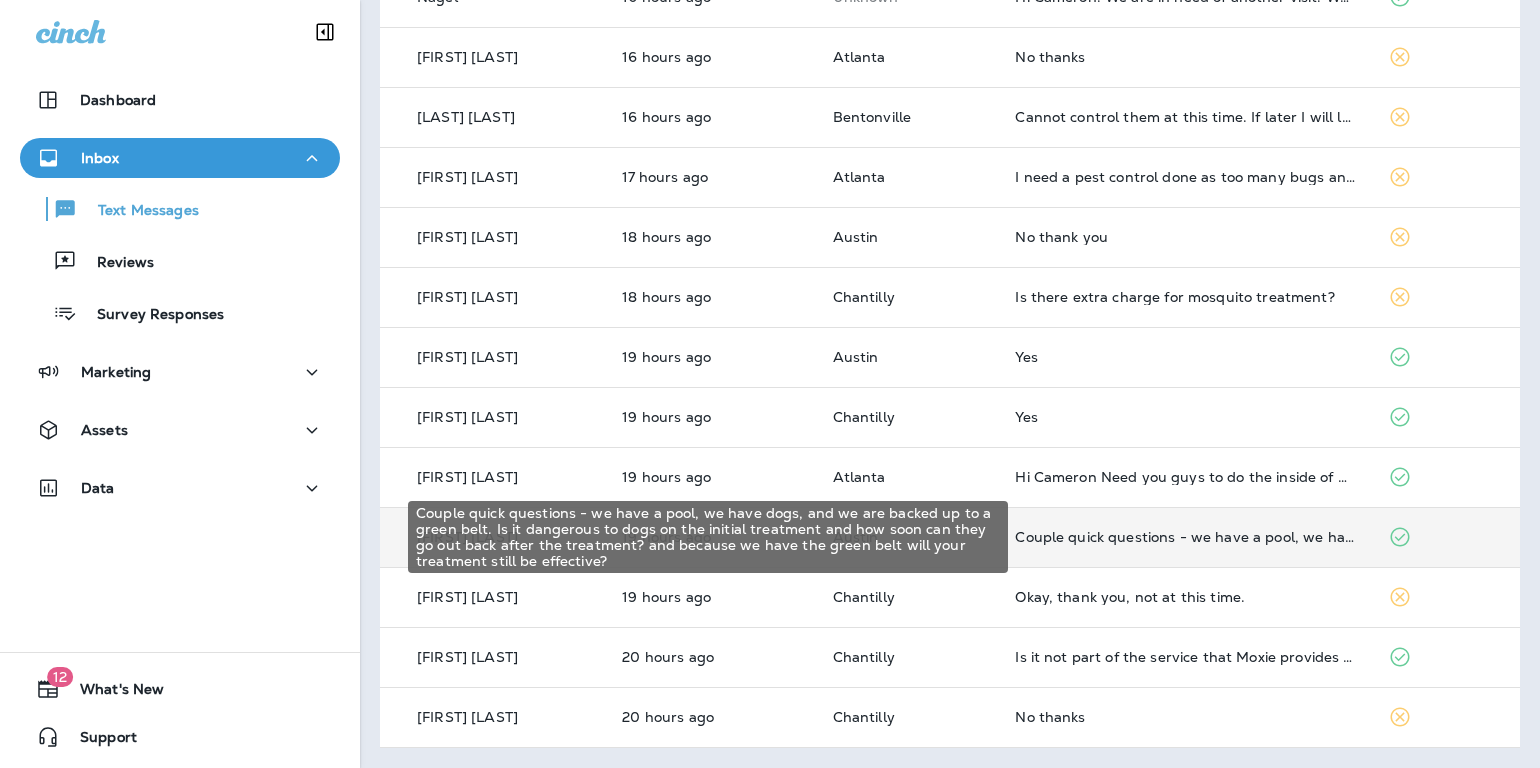 click on "Couple quick questions - we have a pool, we have dogs, and we are backed up to a green belt. Is it dangerous to dogs on the initial treatment and how soon can they go out back after the treatment? and because we have the green belt will your treatment still be effective?" at bounding box center (1185, 537) 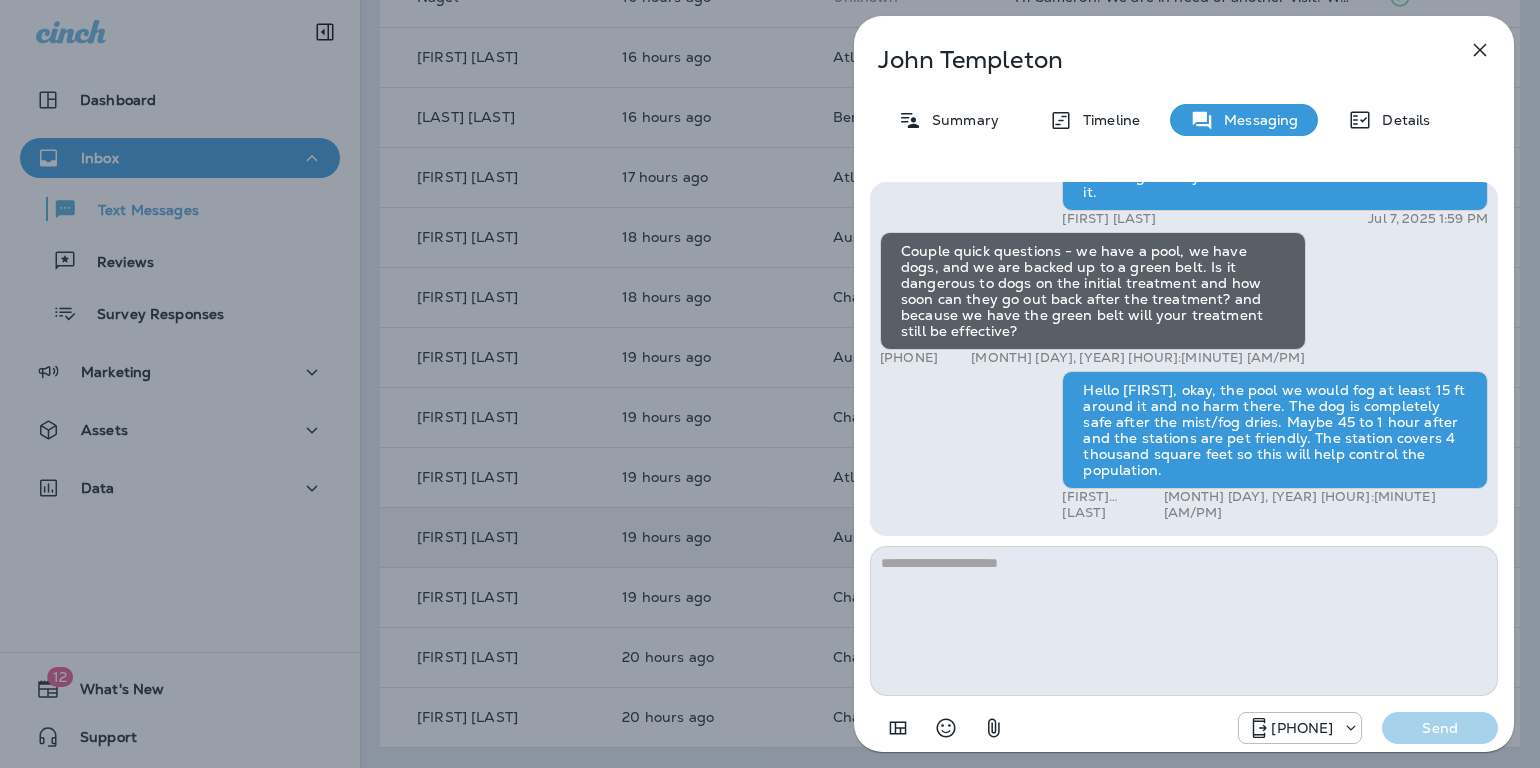 click at bounding box center (1480, 50) 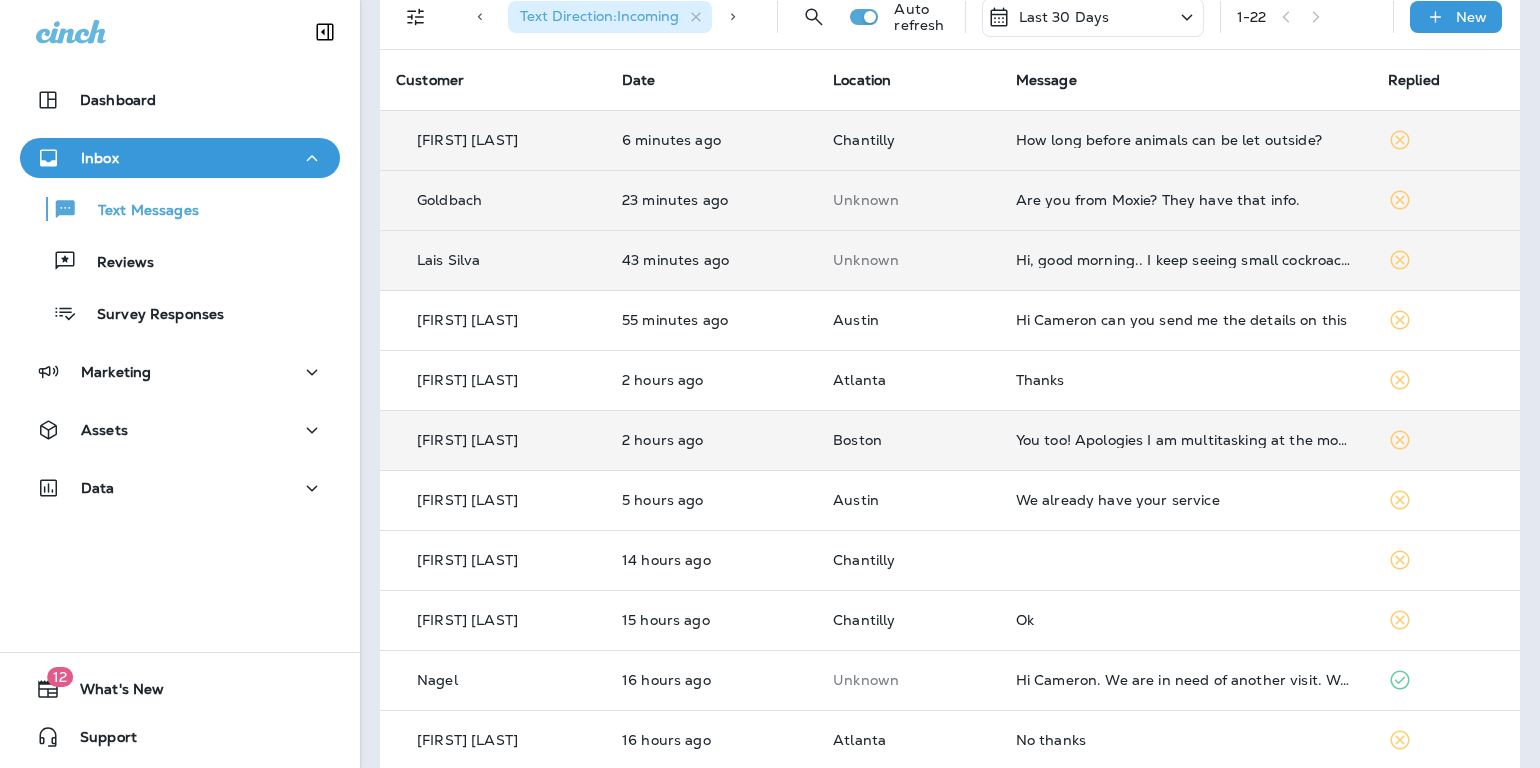 scroll, scrollTop: 0, scrollLeft: 0, axis: both 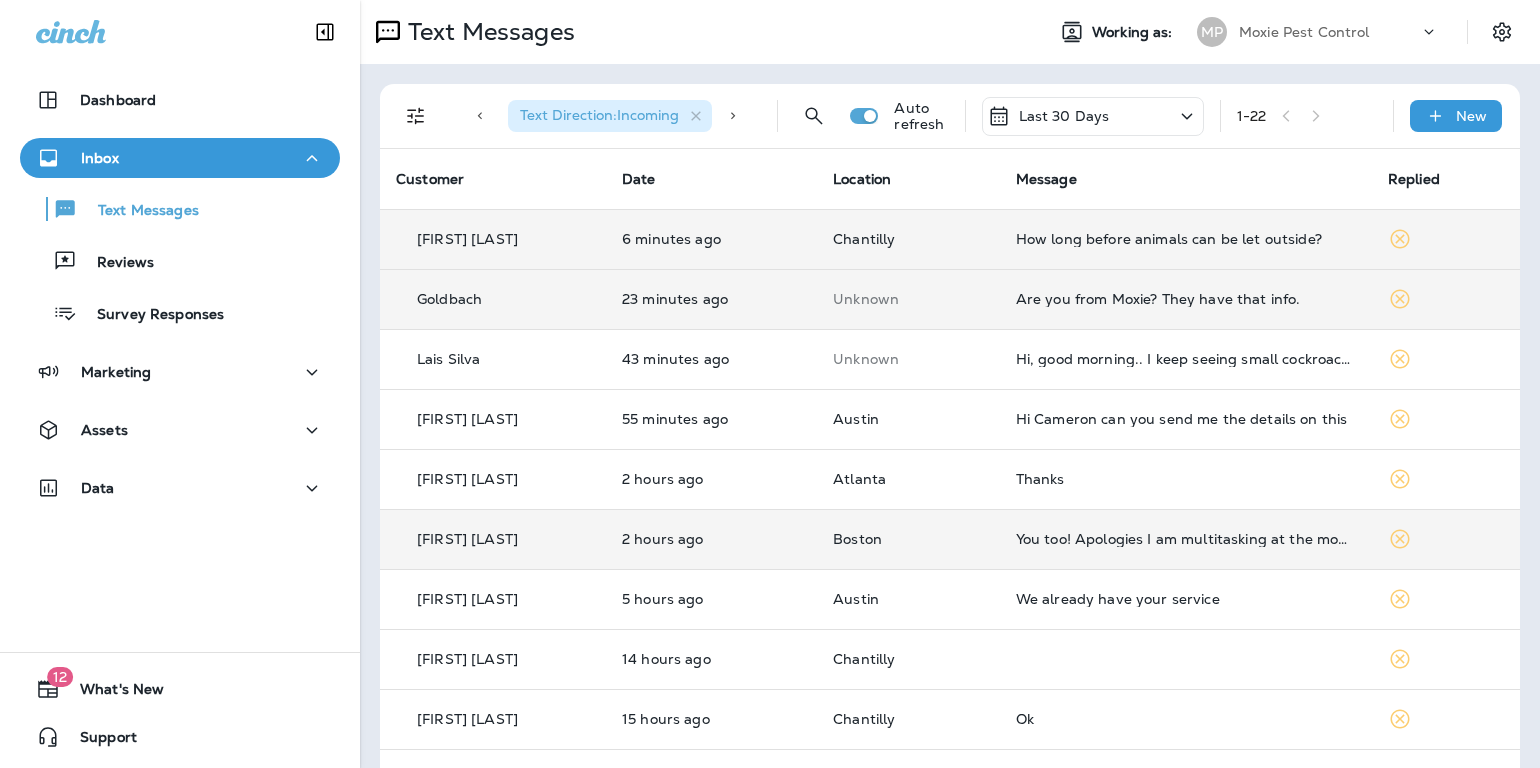 click on "How long before animals can be let outside?" at bounding box center [1186, 239] 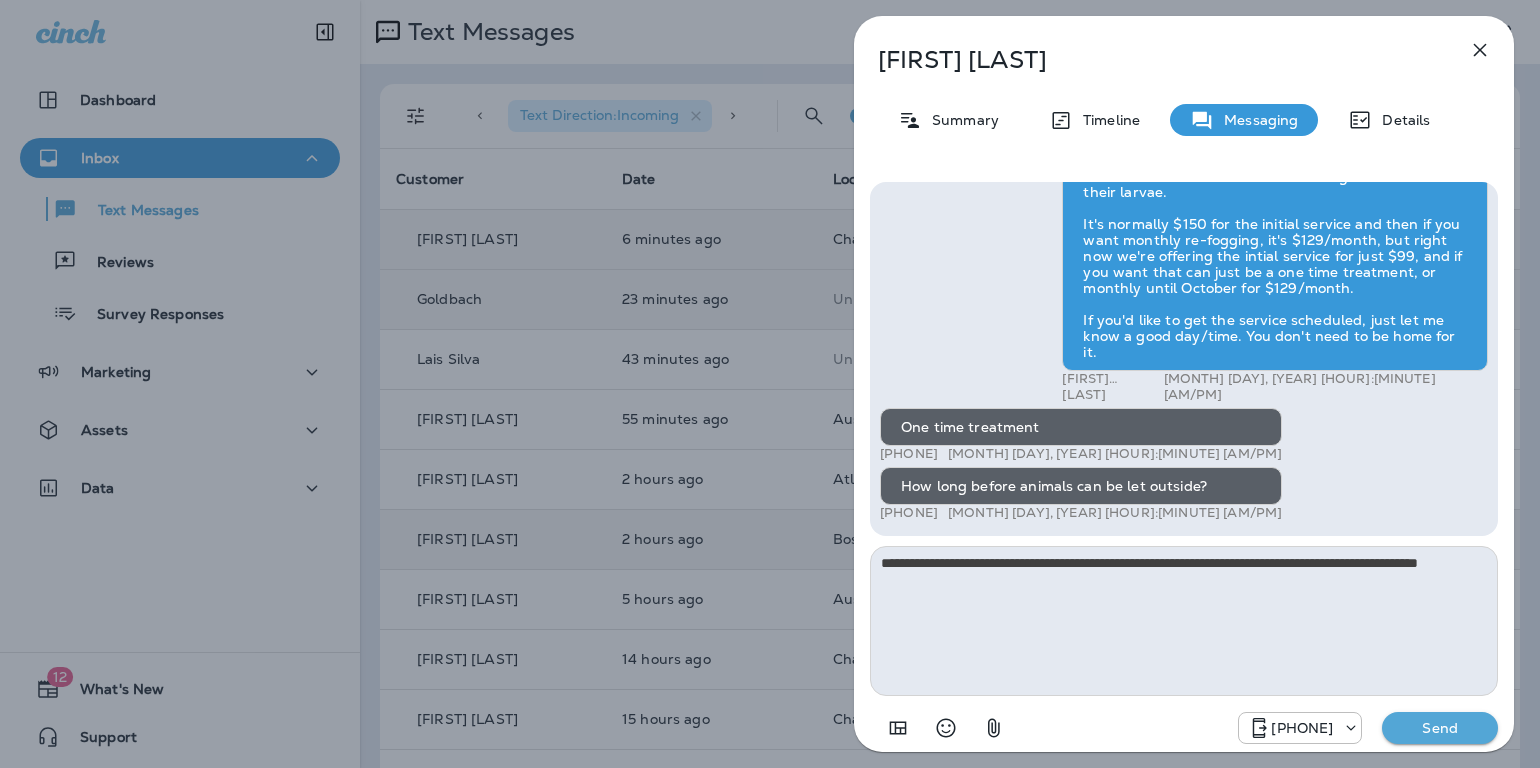 type on "**********" 